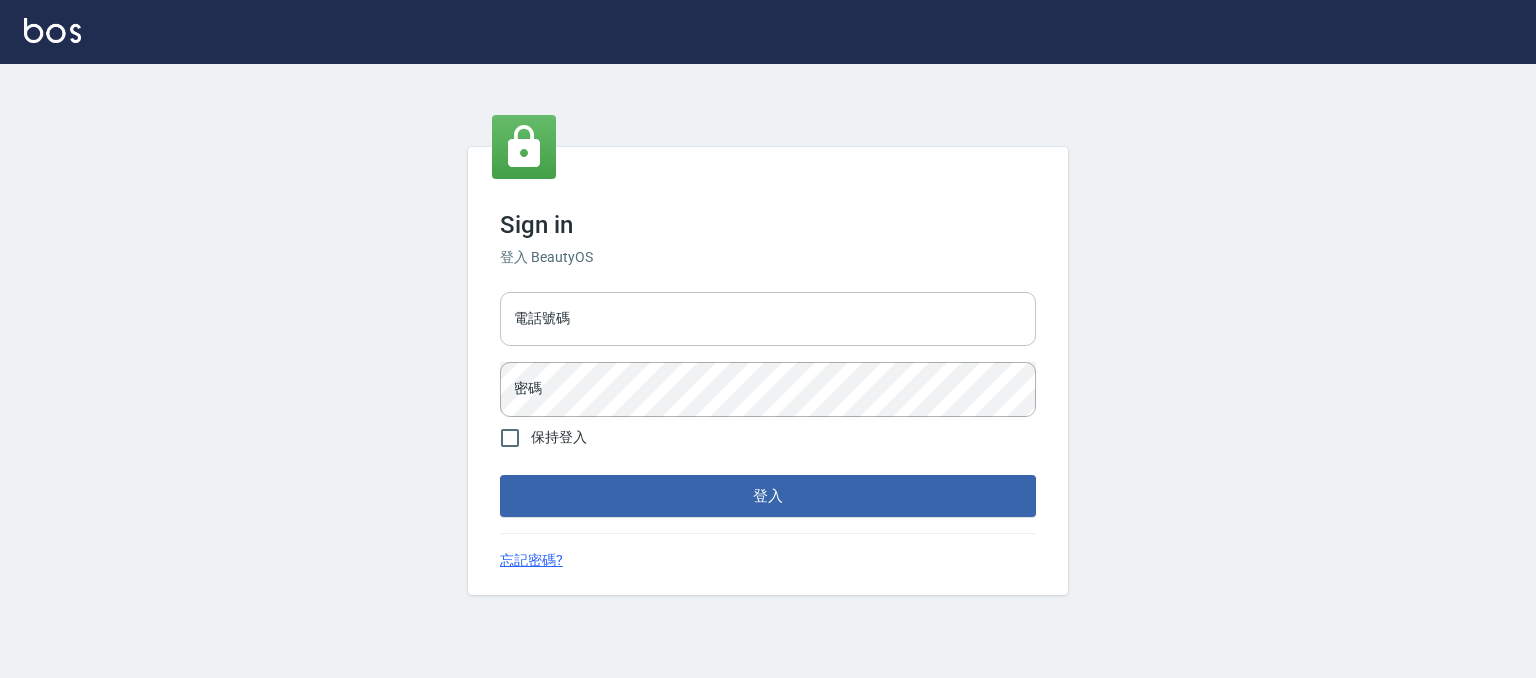 scroll, scrollTop: 0, scrollLeft: 0, axis: both 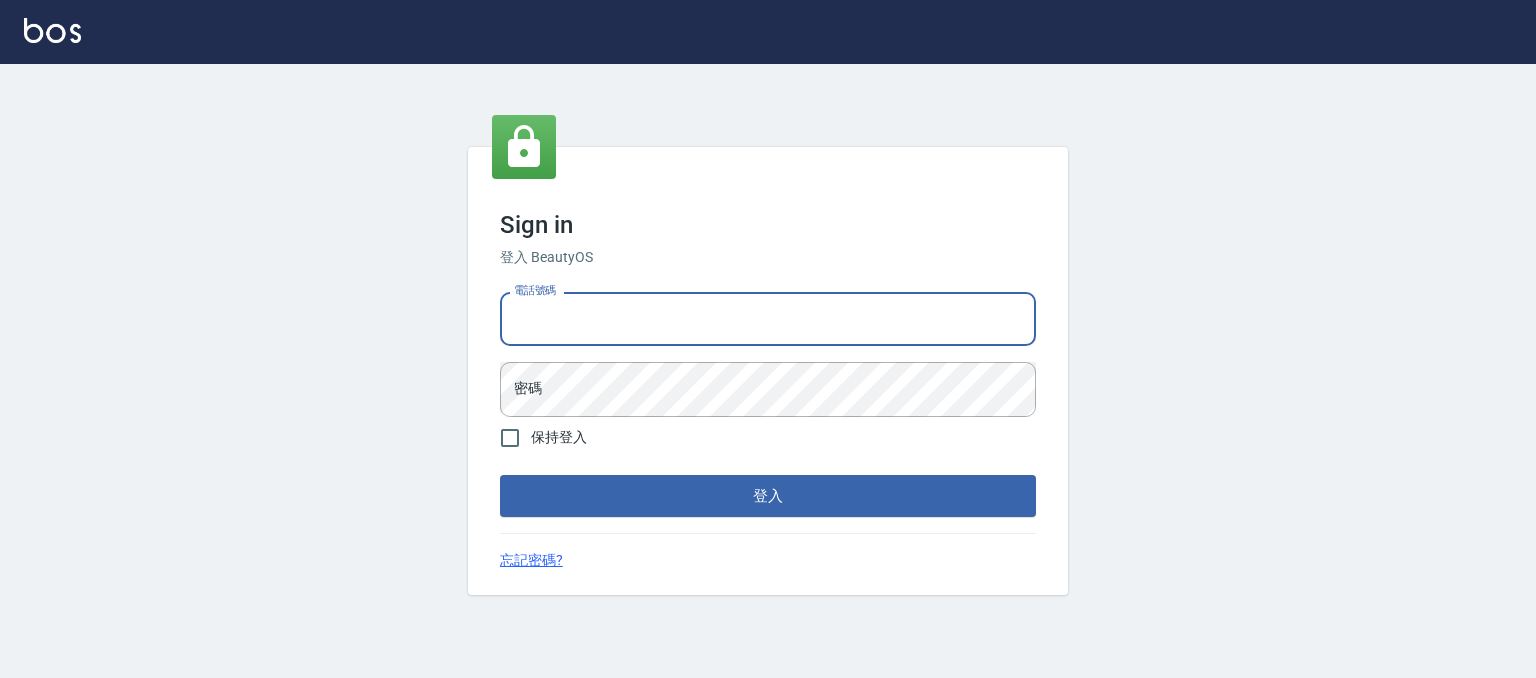 type on "0930798111" 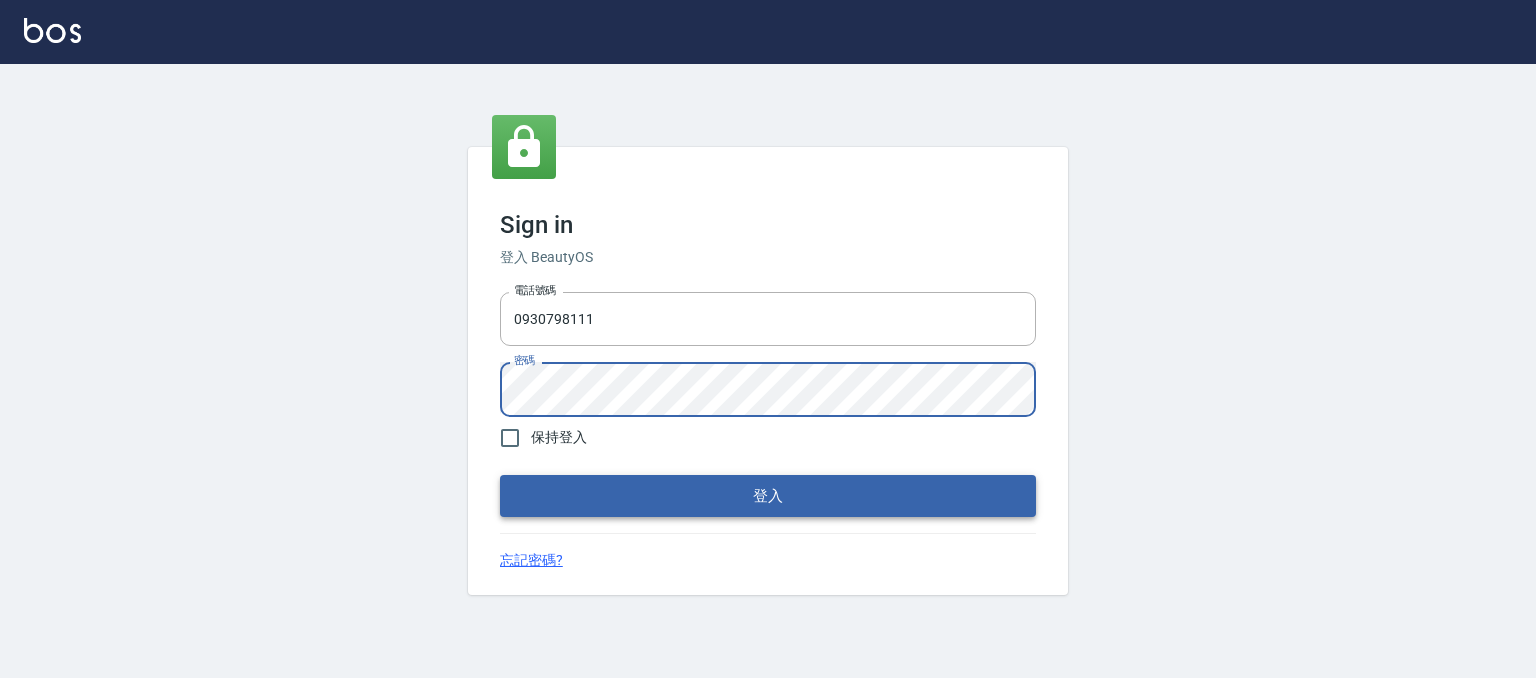 click on "登入" at bounding box center [768, 496] 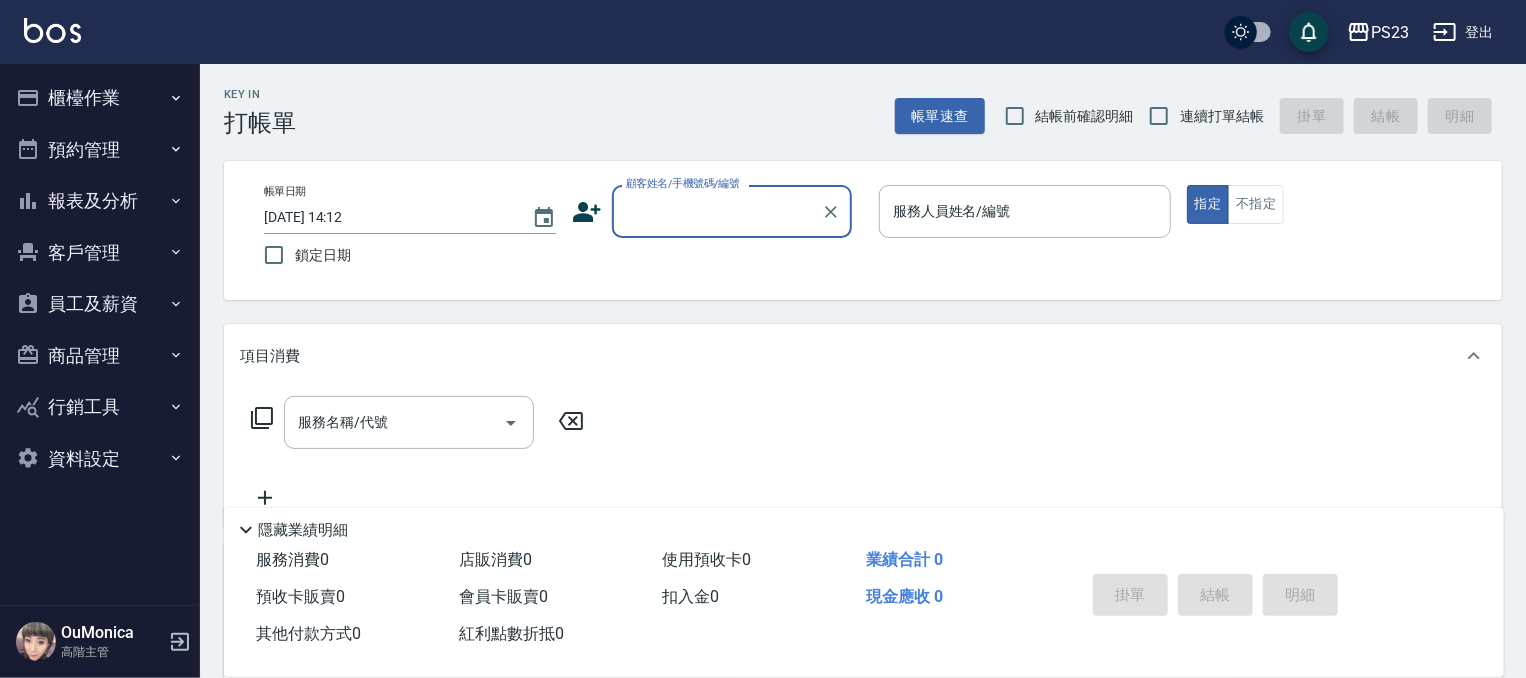 click on "櫃檯作業" at bounding box center [100, 98] 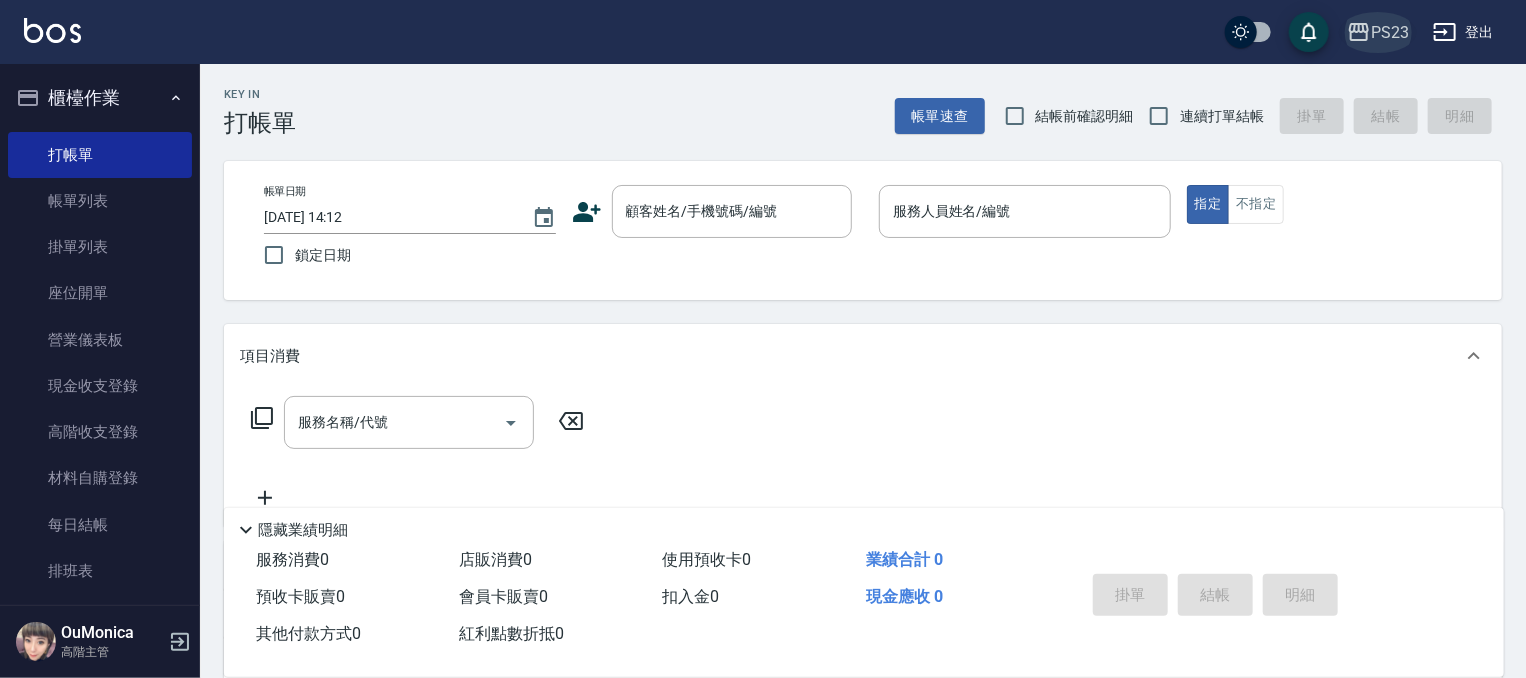 click on "PS23" at bounding box center [1390, 32] 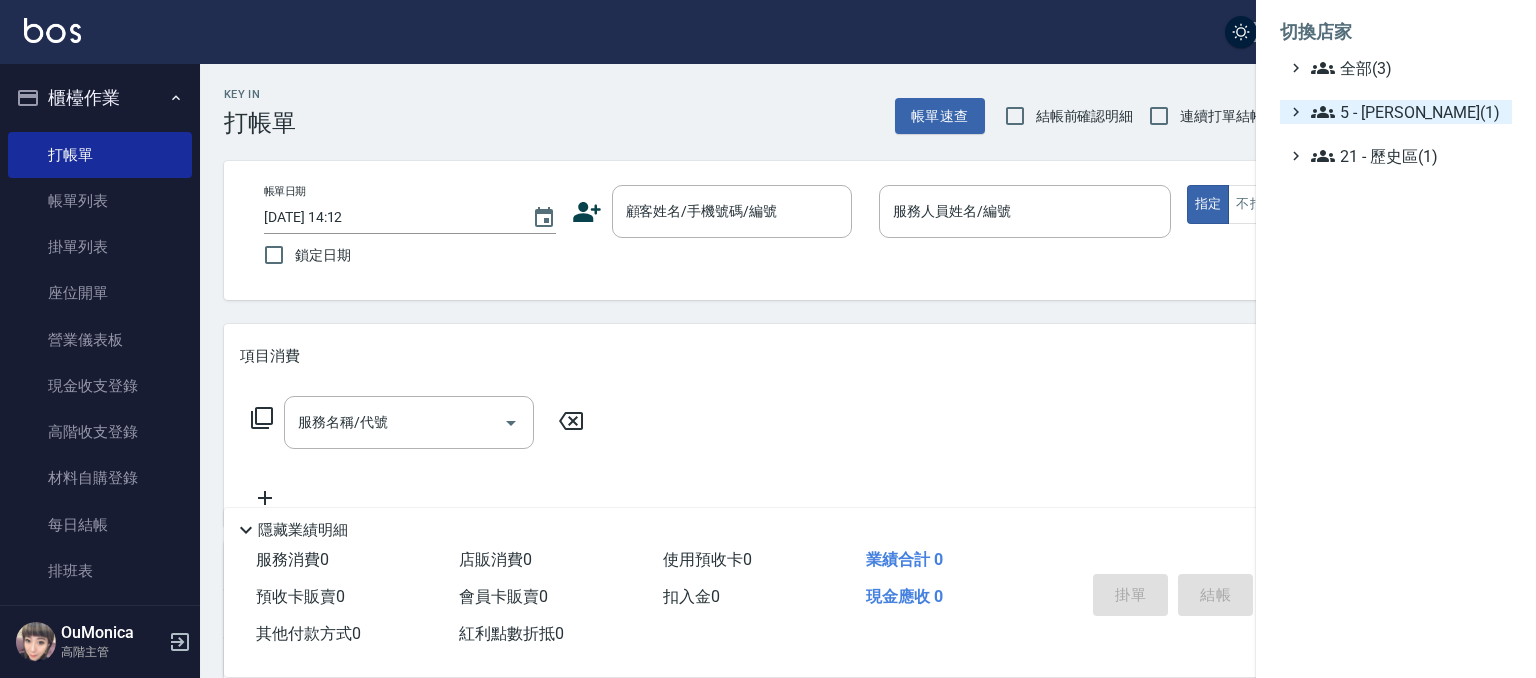 click on "5 - [PERSON_NAME](1)" at bounding box center [1407, 112] 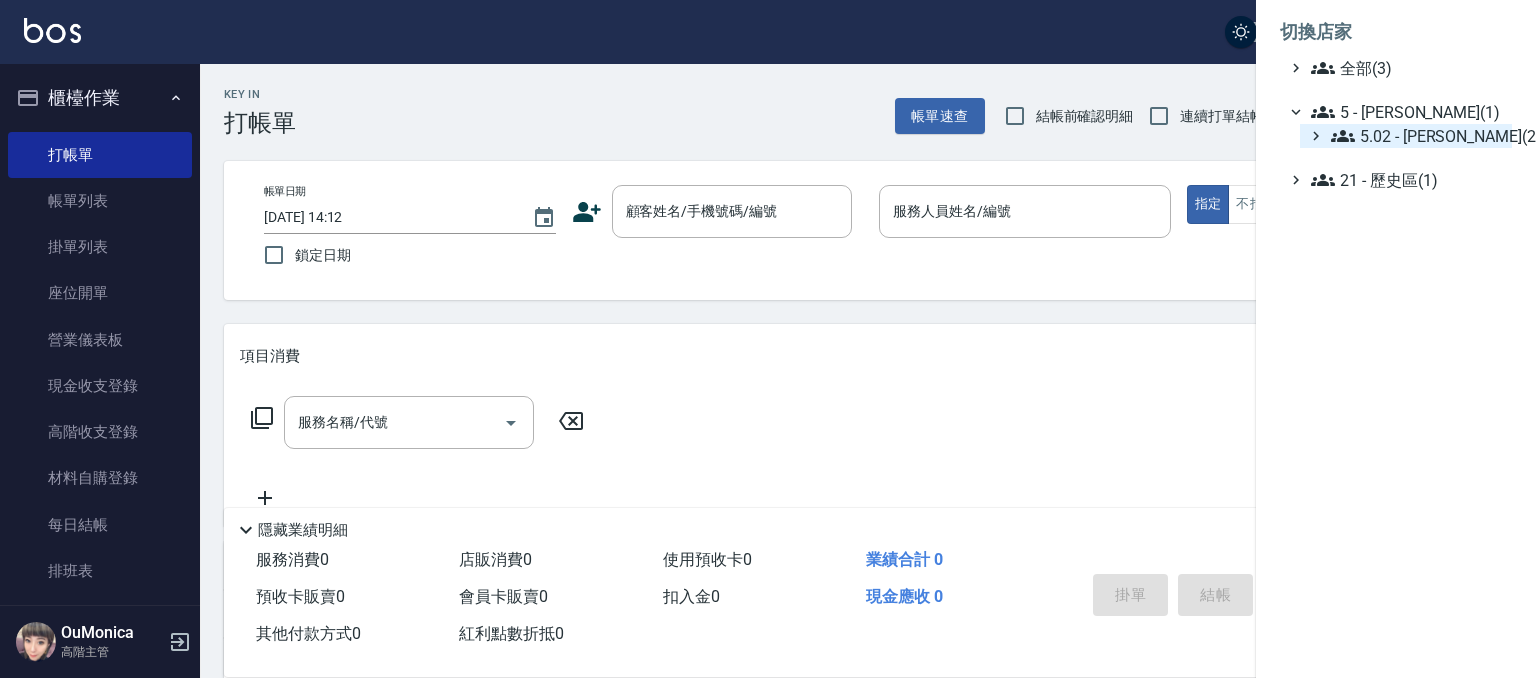 click on "5.02 - 歐芷辰(2)" at bounding box center (1417, 136) 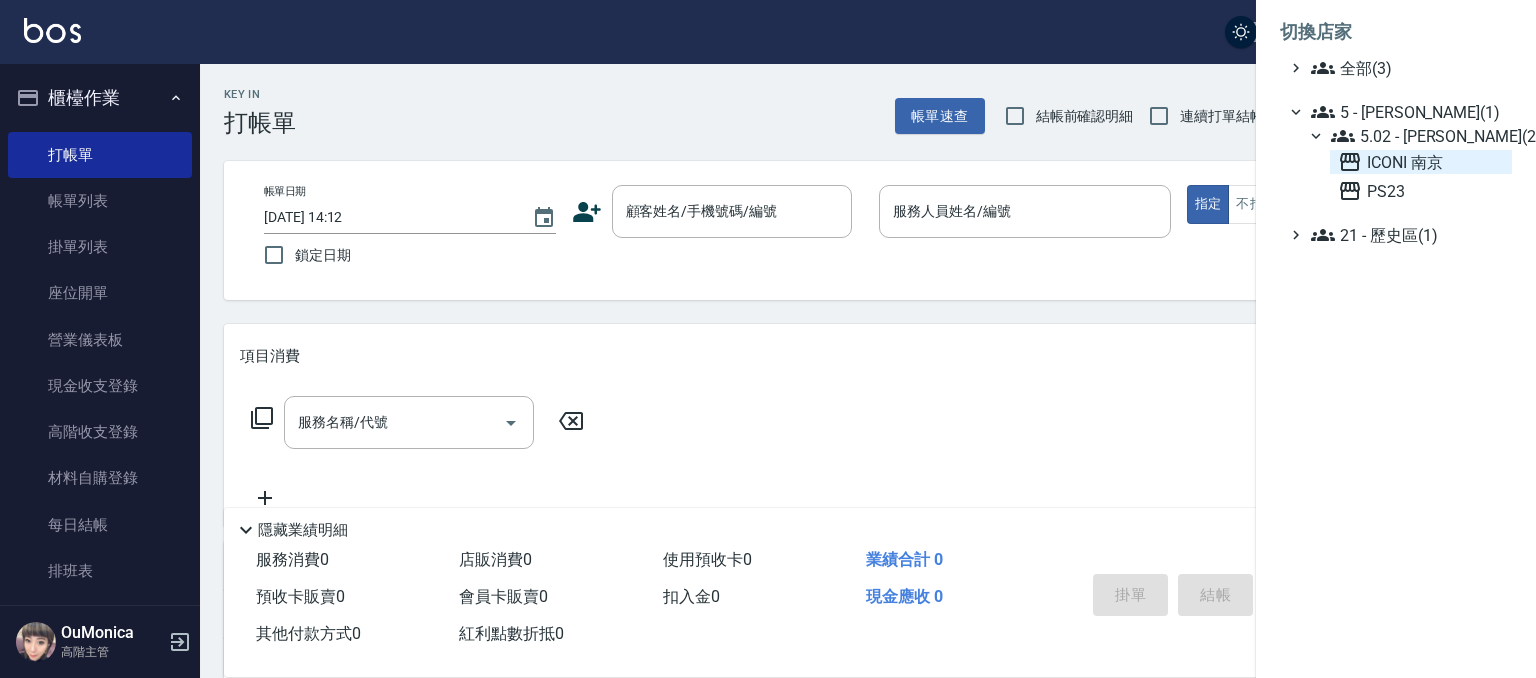 click on "ICONI 南京" at bounding box center (1421, 162) 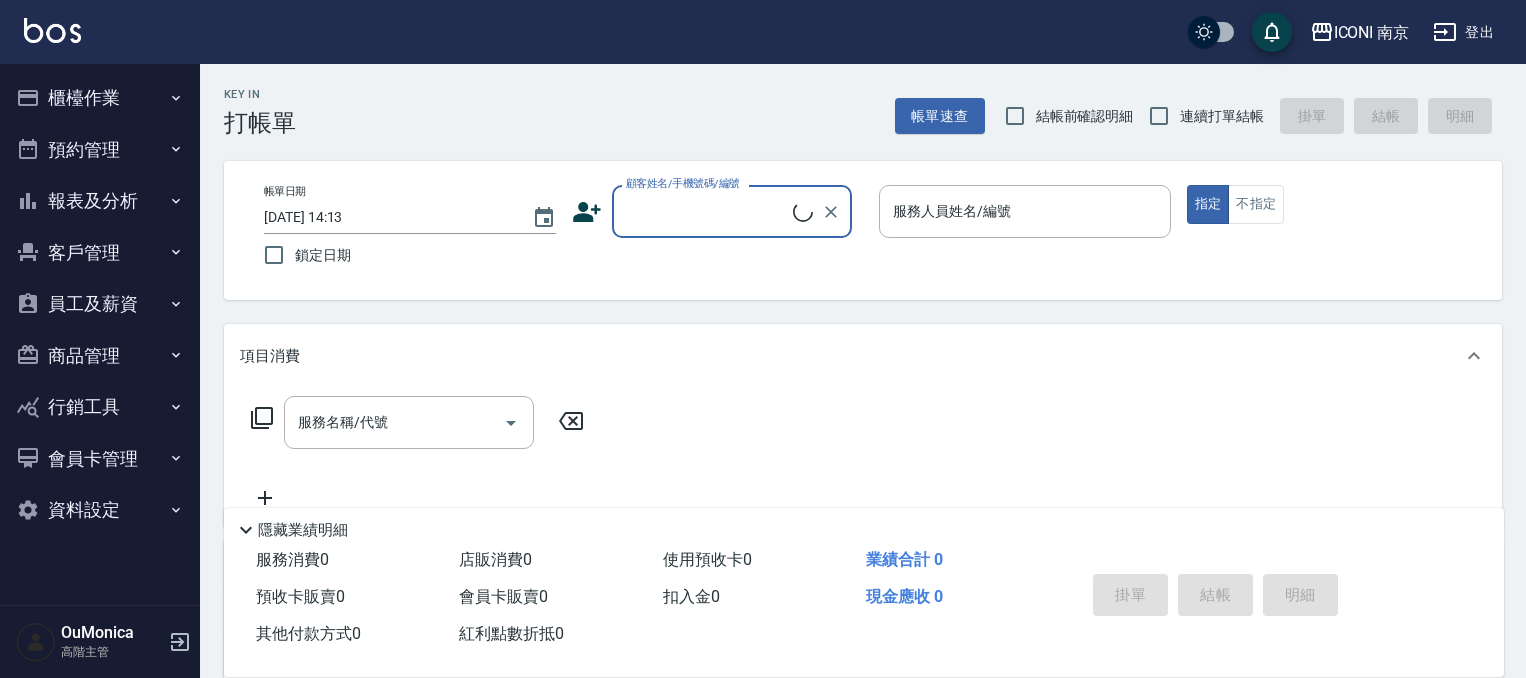 click on "櫃檯作業" at bounding box center (100, 98) 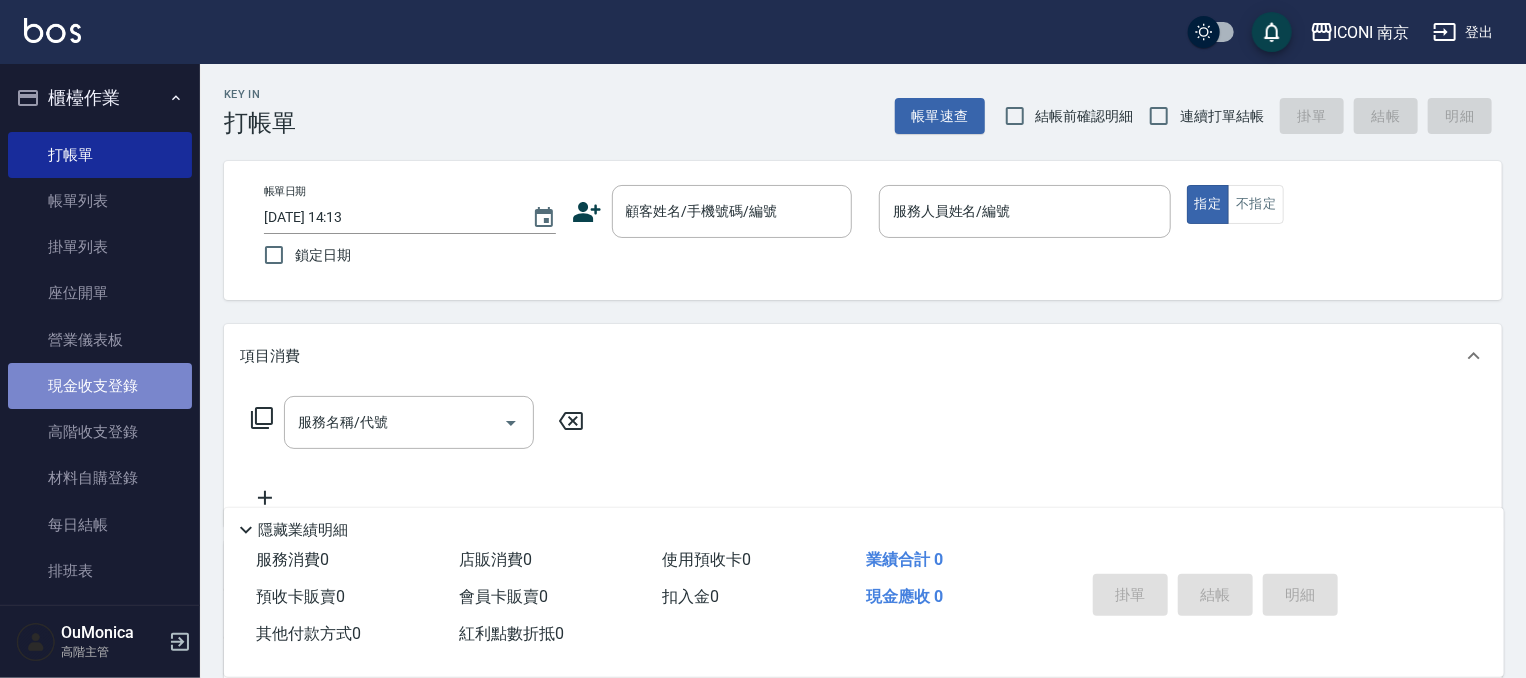 click on "現金收支登錄" at bounding box center (100, 386) 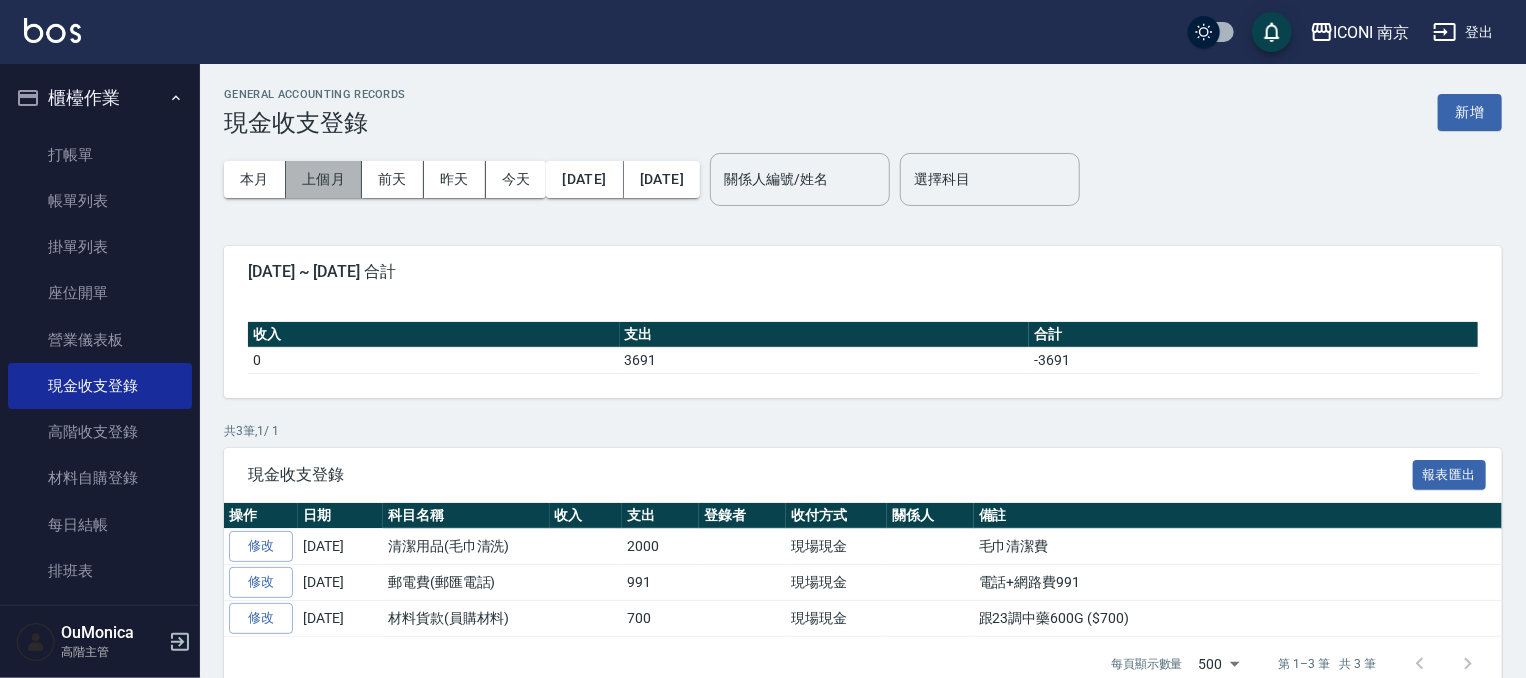 click on "上個月" at bounding box center (324, 179) 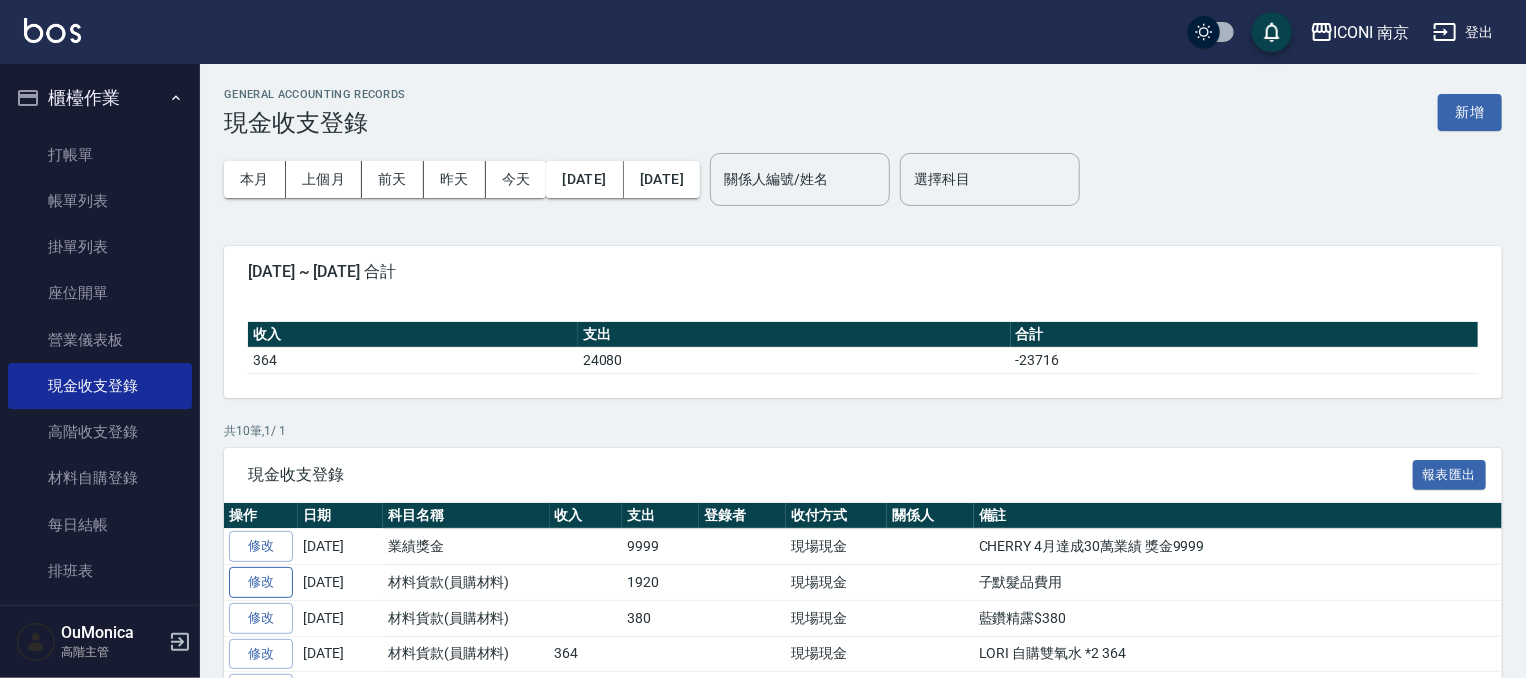click on "修改" at bounding box center (261, 582) 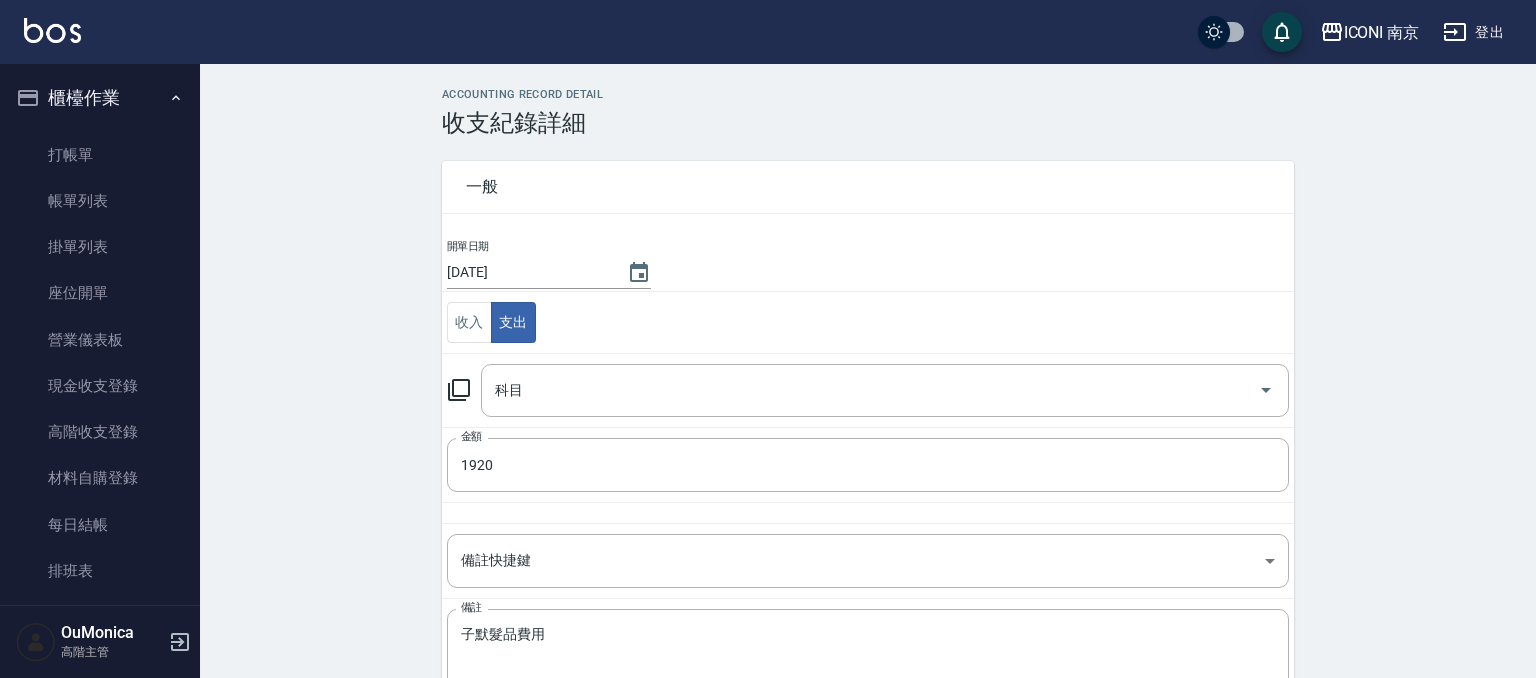 type on "13 材料貨款(員購材料)" 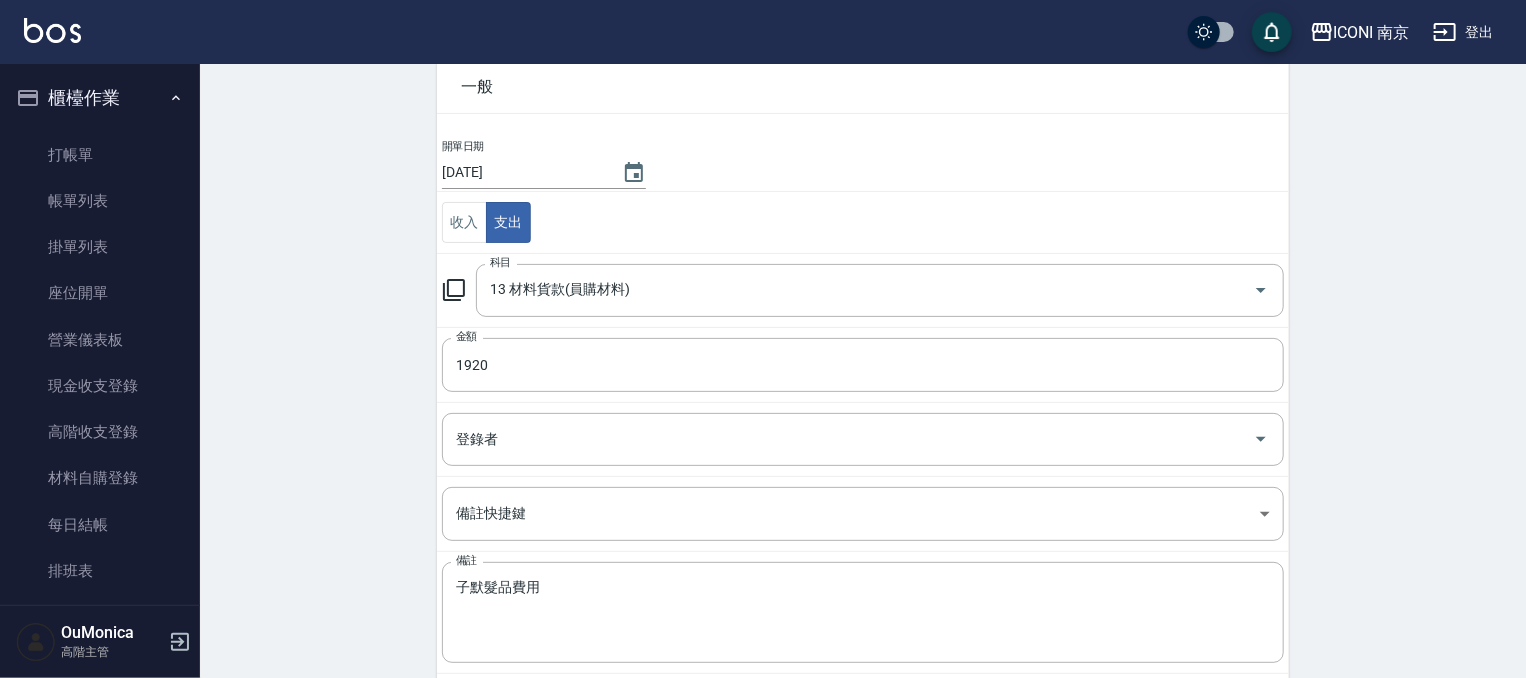 scroll, scrollTop: 96, scrollLeft: 0, axis: vertical 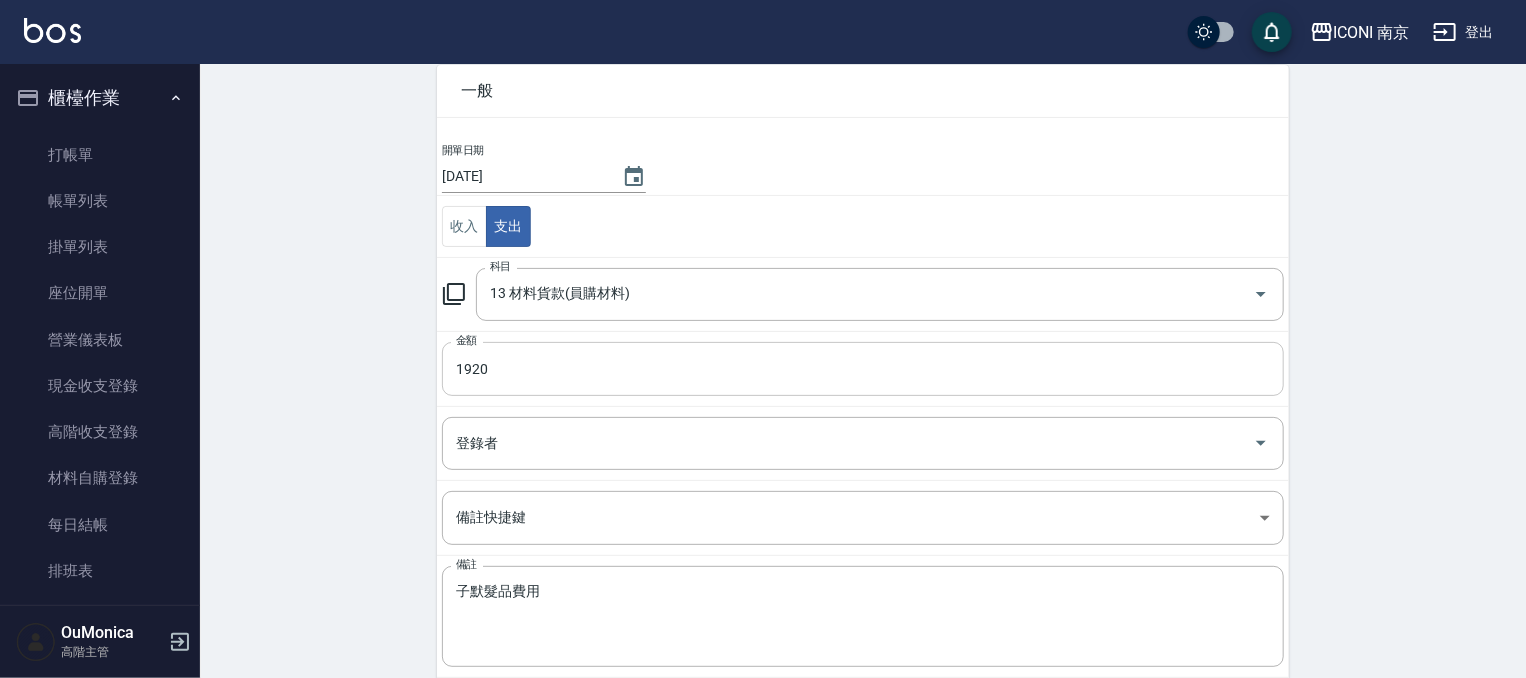 click on "1920" at bounding box center [863, 369] 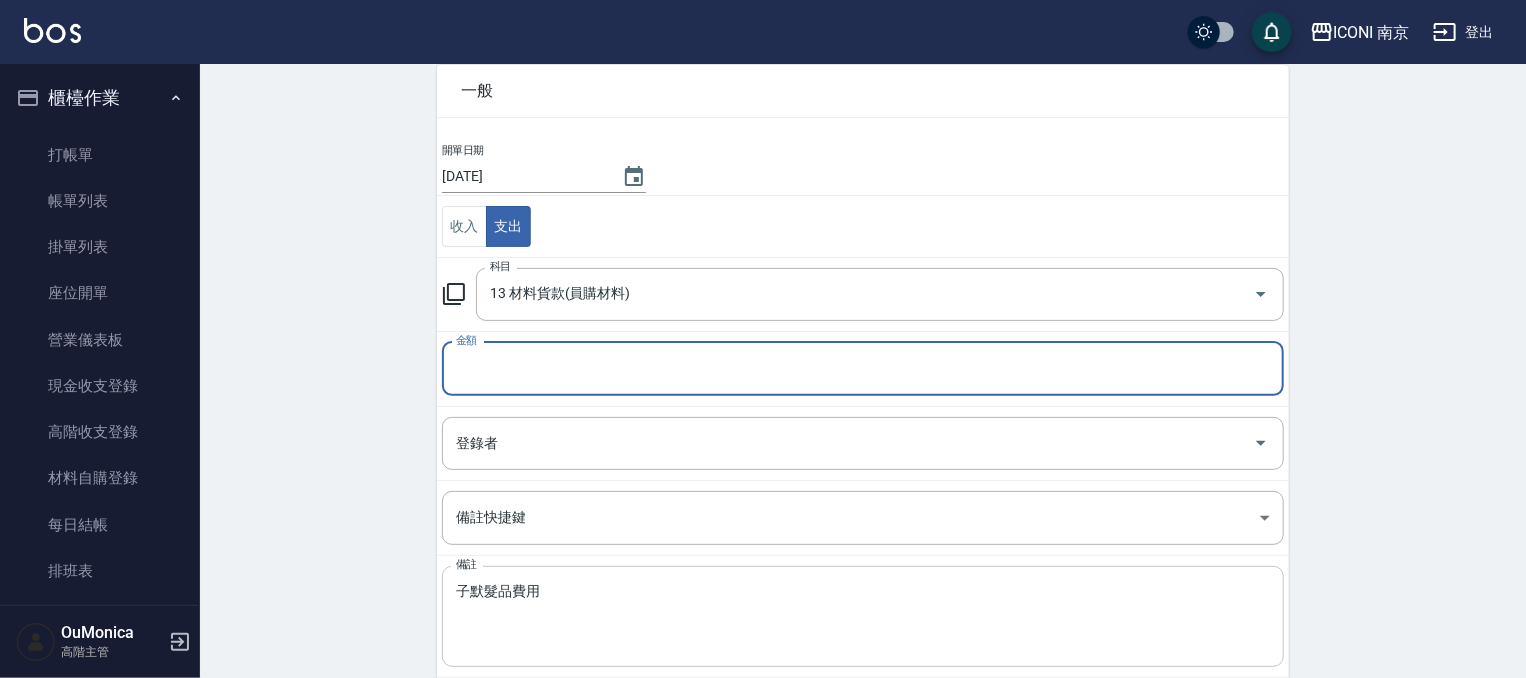 type 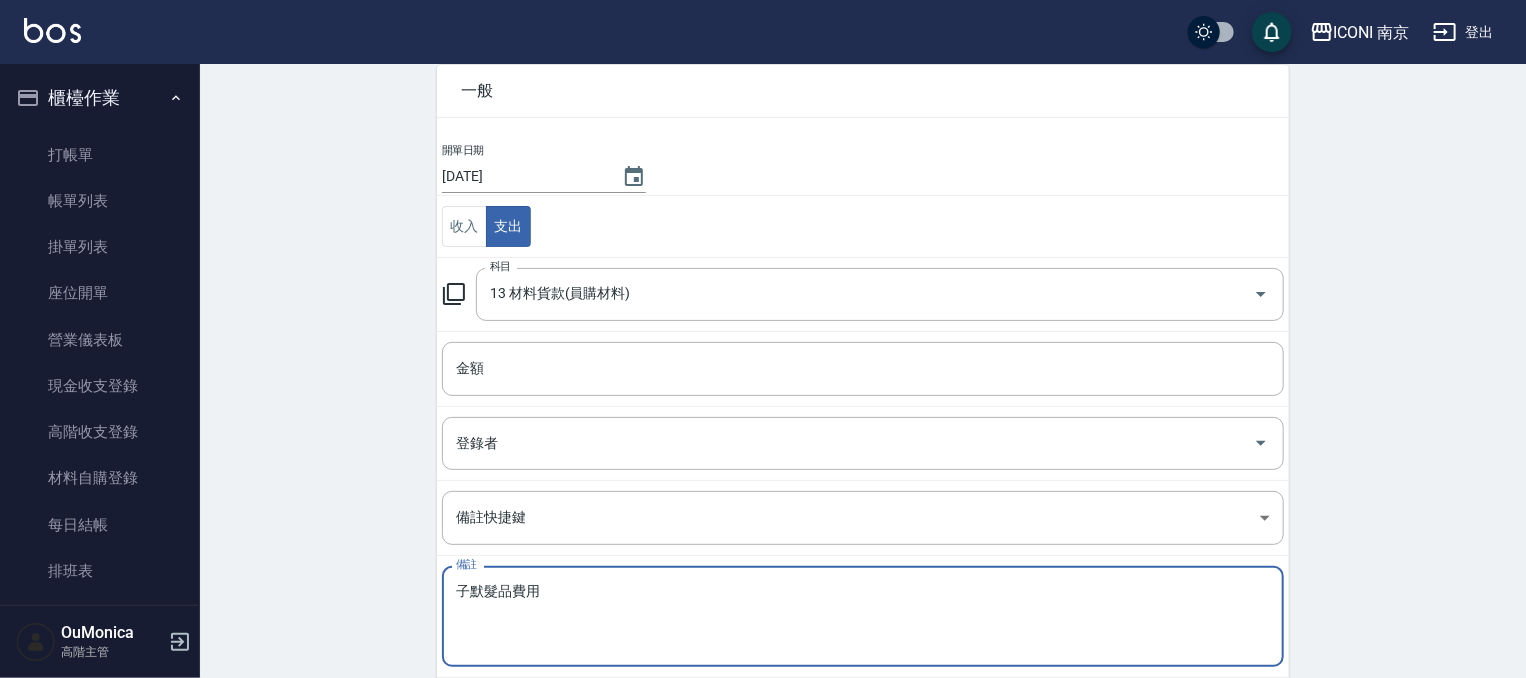 click on "子默髮品費用" at bounding box center [863, 617] 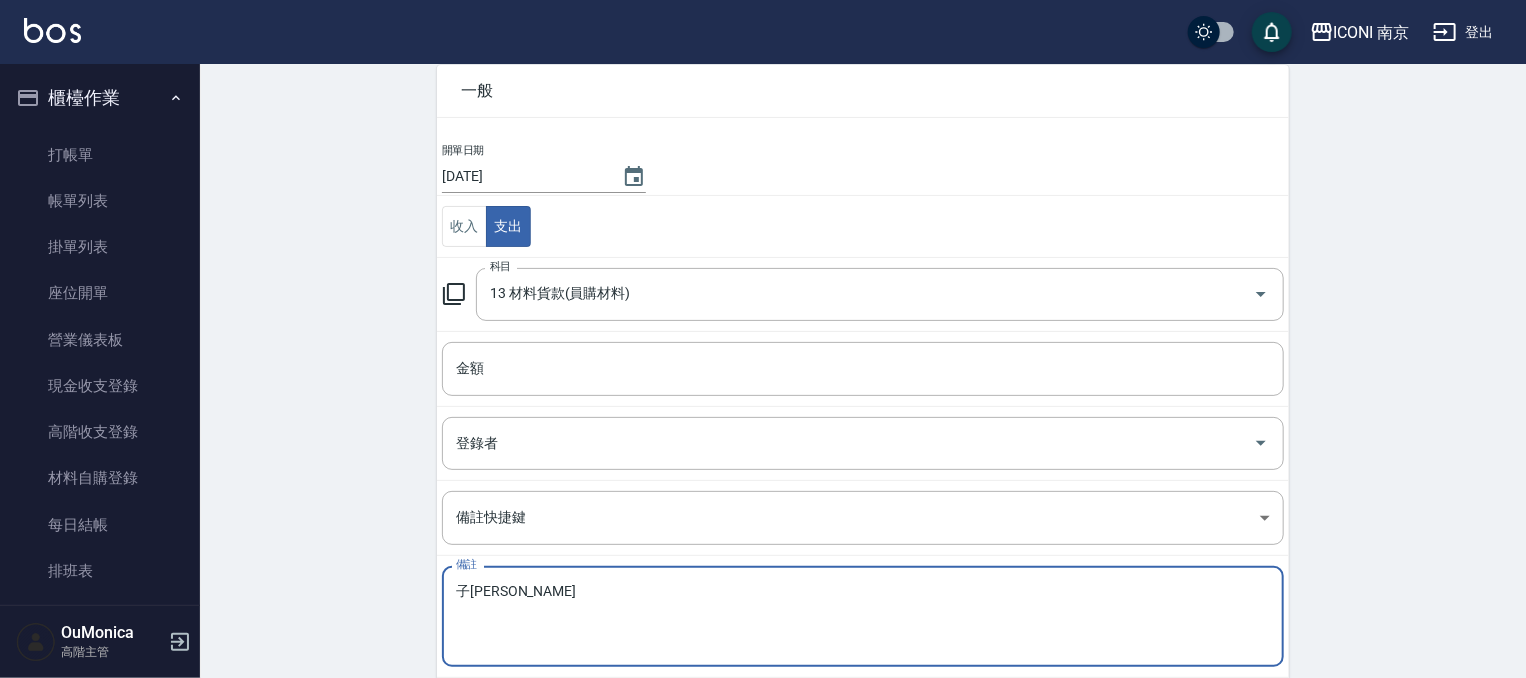 type on "子" 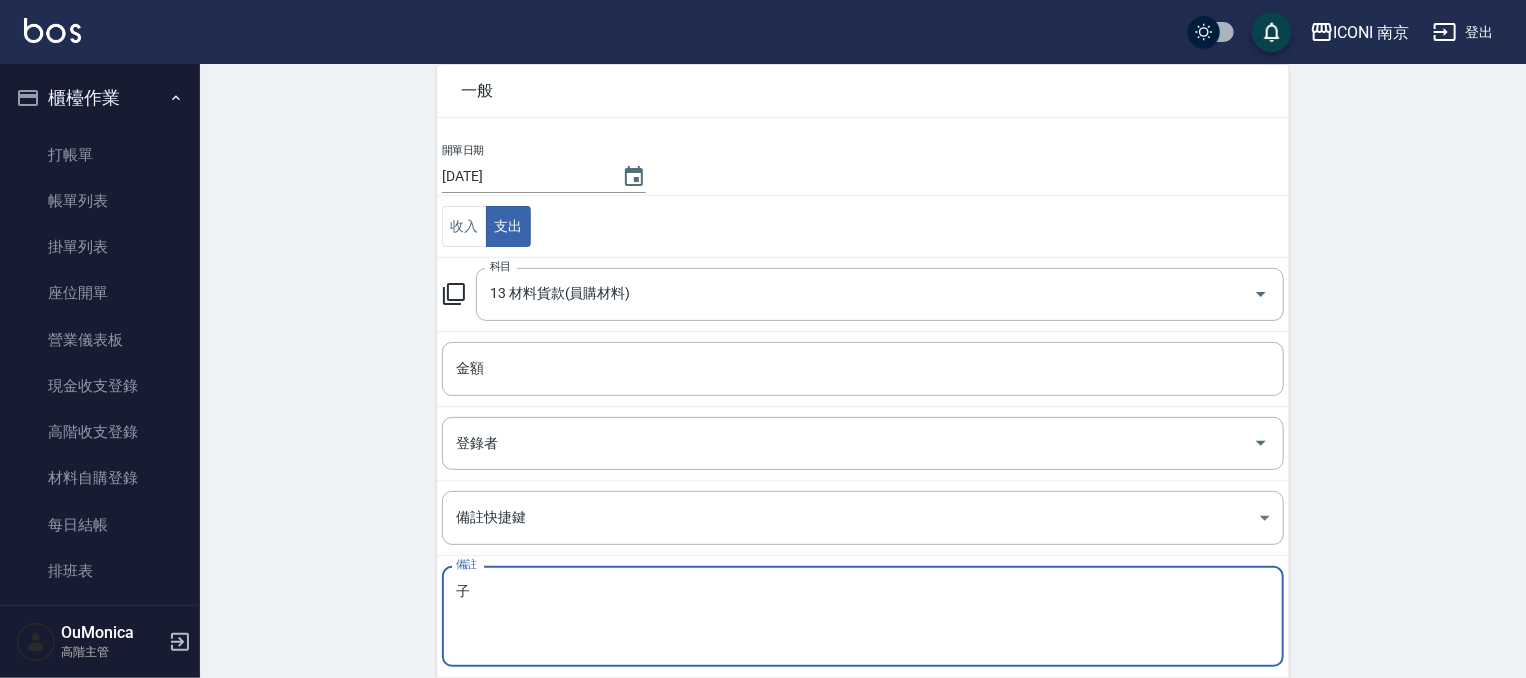type 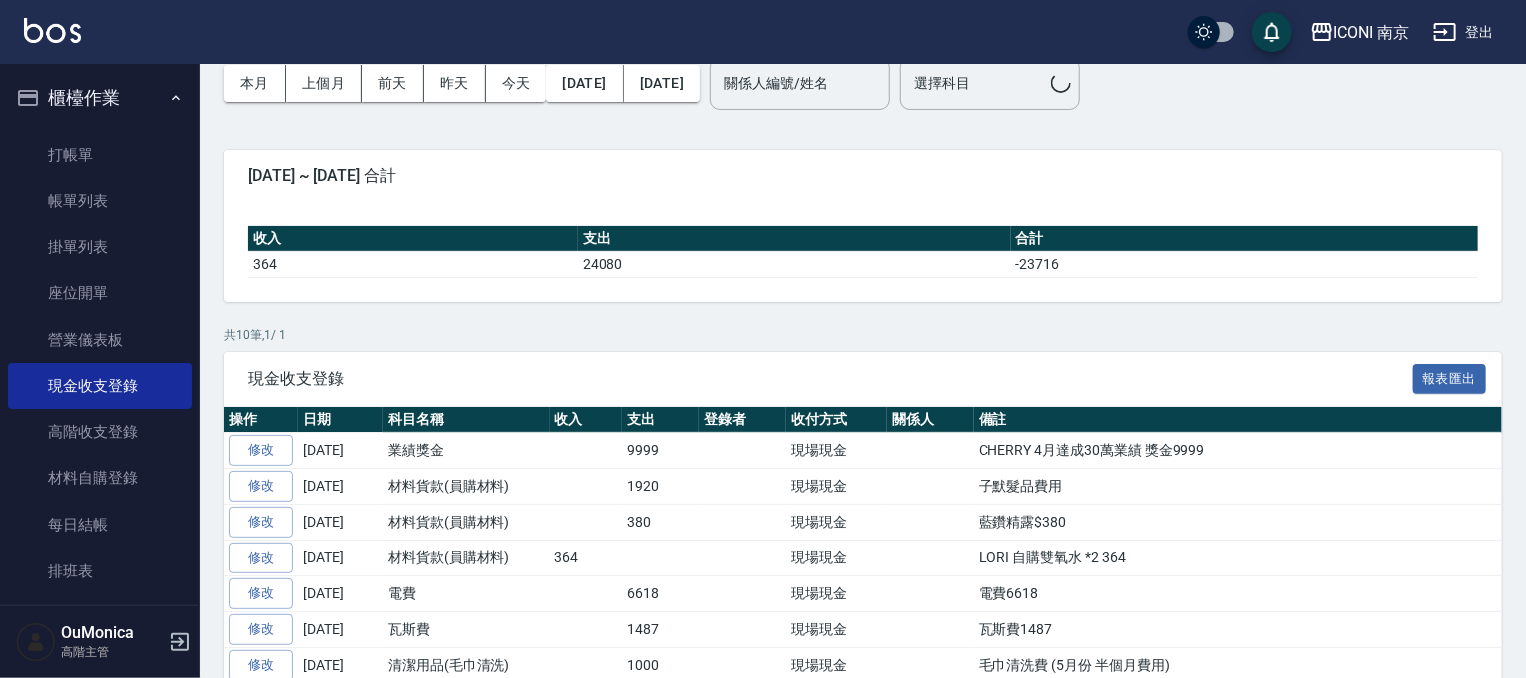 scroll, scrollTop: 0, scrollLeft: 0, axis: both 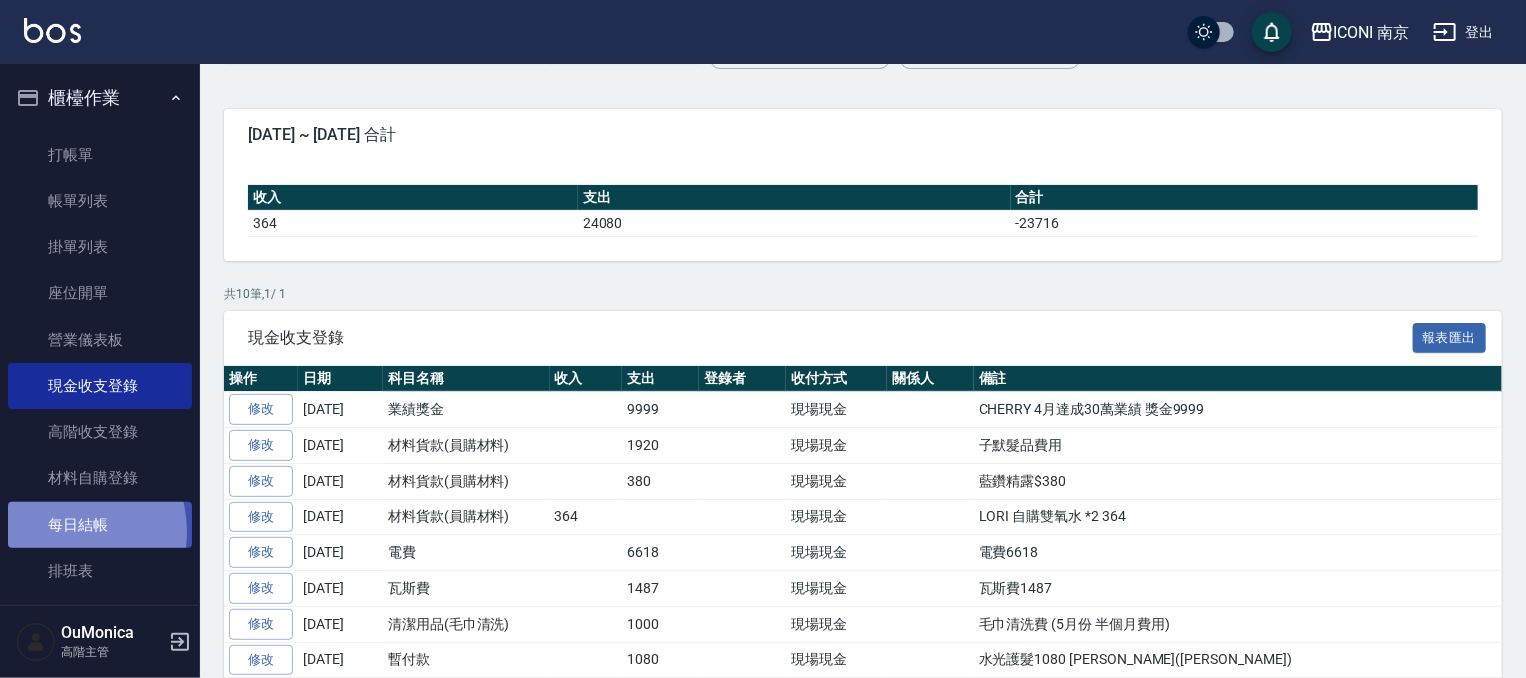 click on "每日結帳" at bounding box center (100, 525) 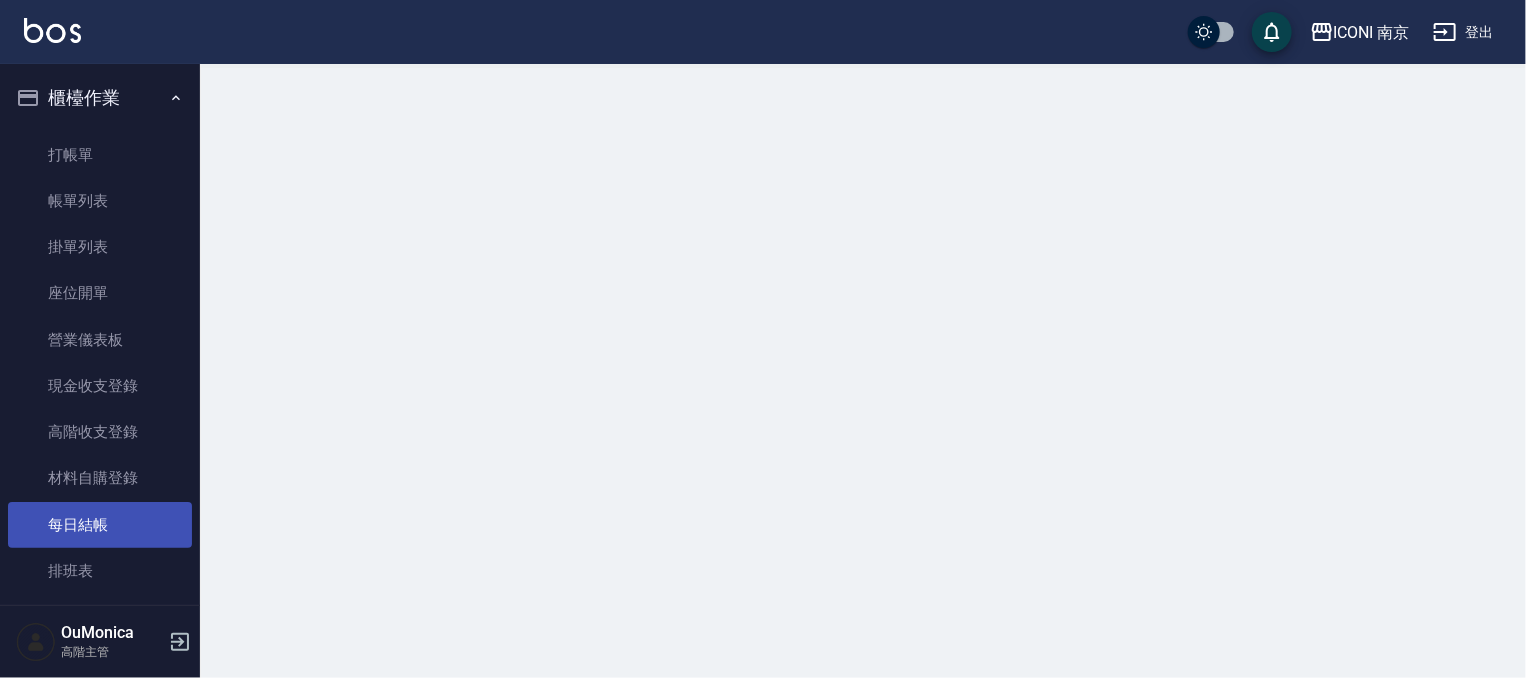 scroll, scrollTop: 0, scrollLeft: 0, axis: both 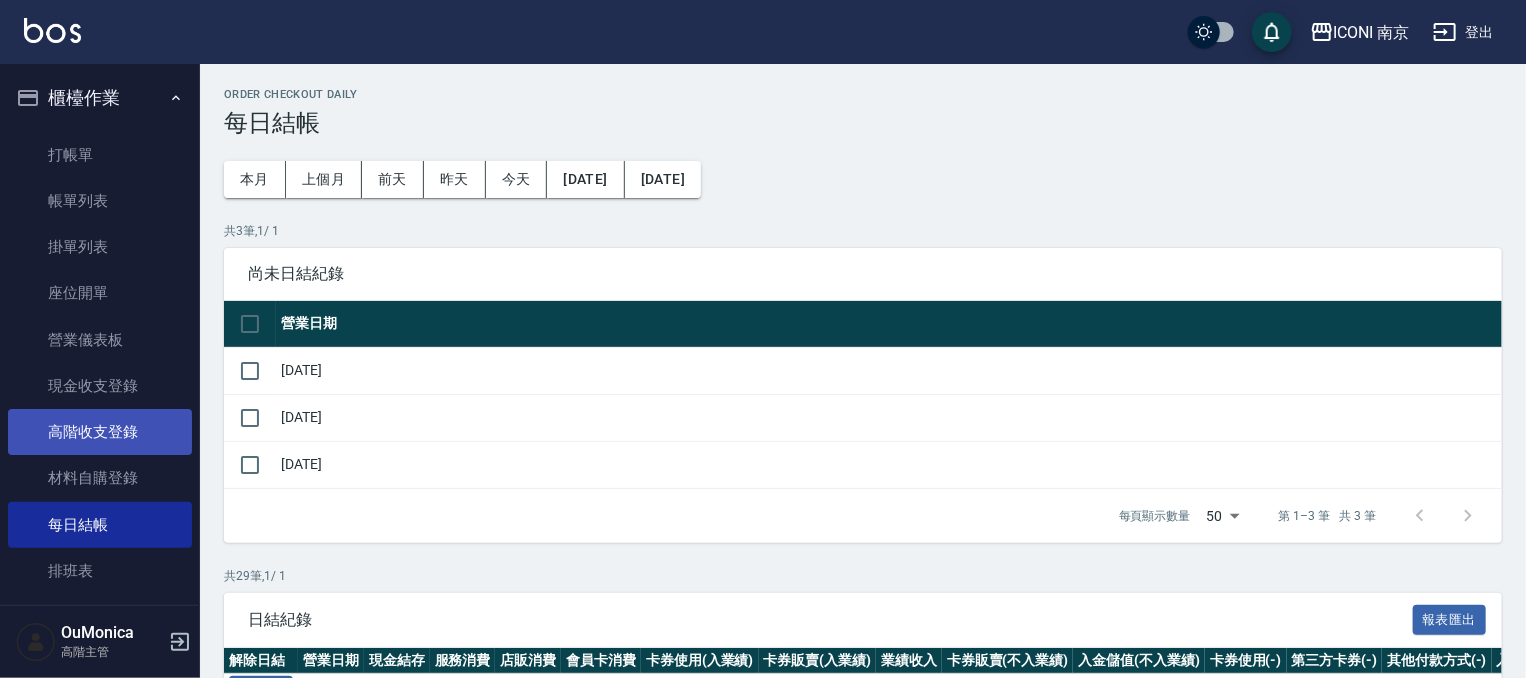 click on "高階收支登錄" at bounding box center [100, 432] 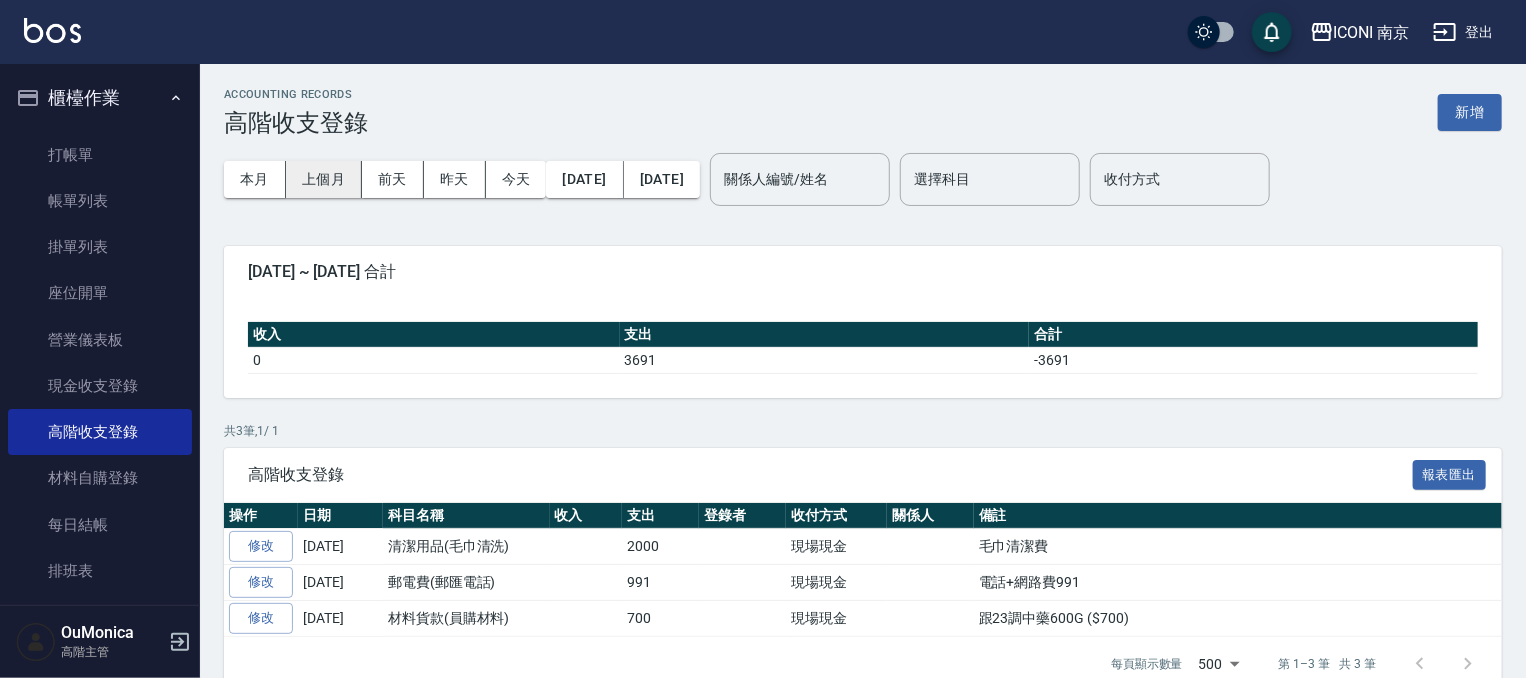 click on "上個月" at bounding box center (324, 179) 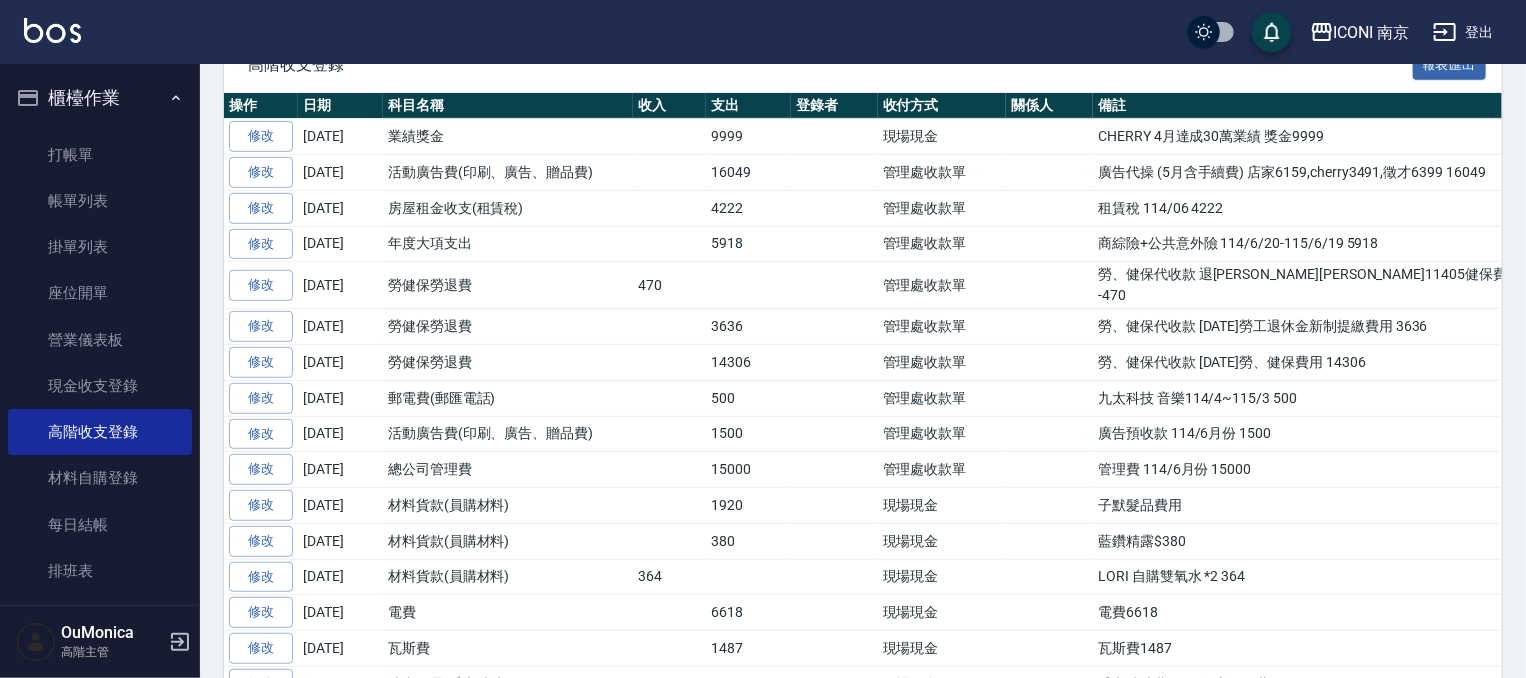 scroll, scrollTop: 399, scrollLeft: 0, axis: vertical 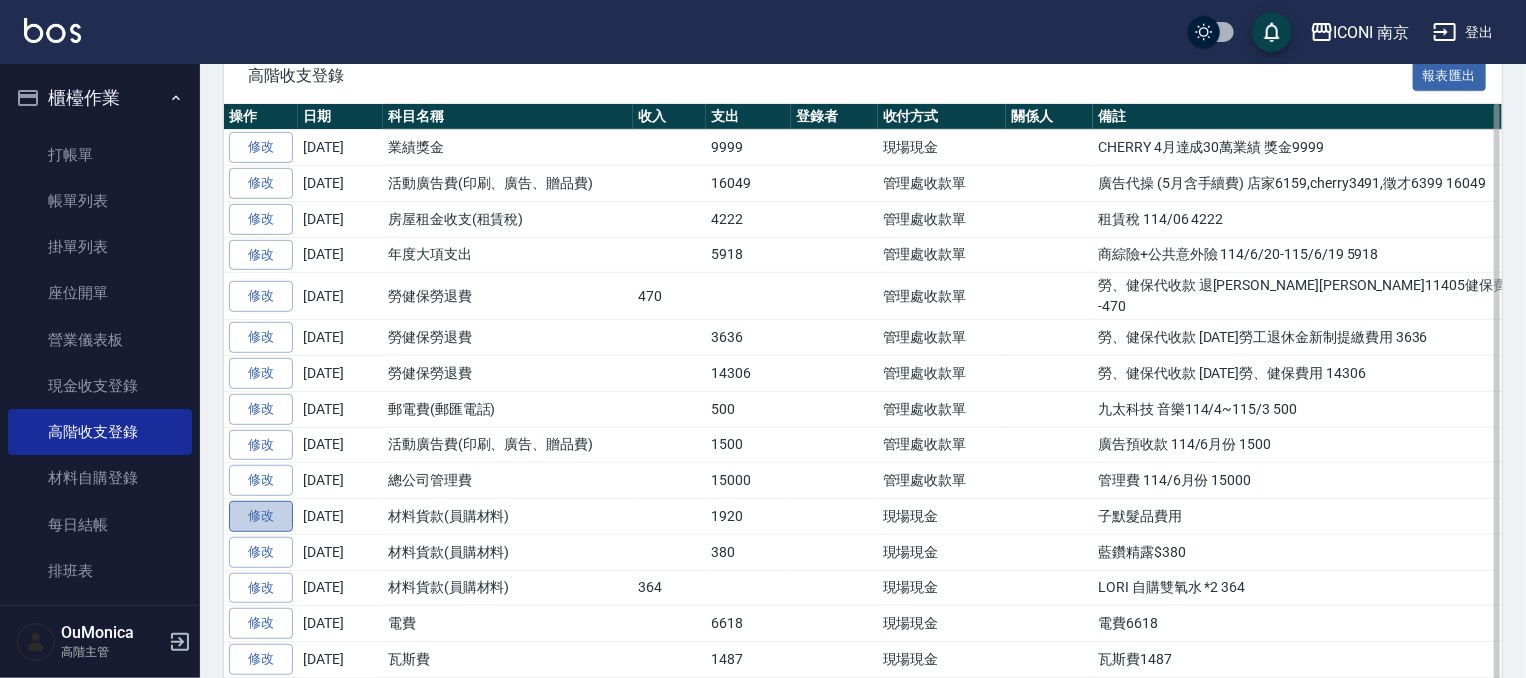 click on "修改" at bounding box center [261, 516] 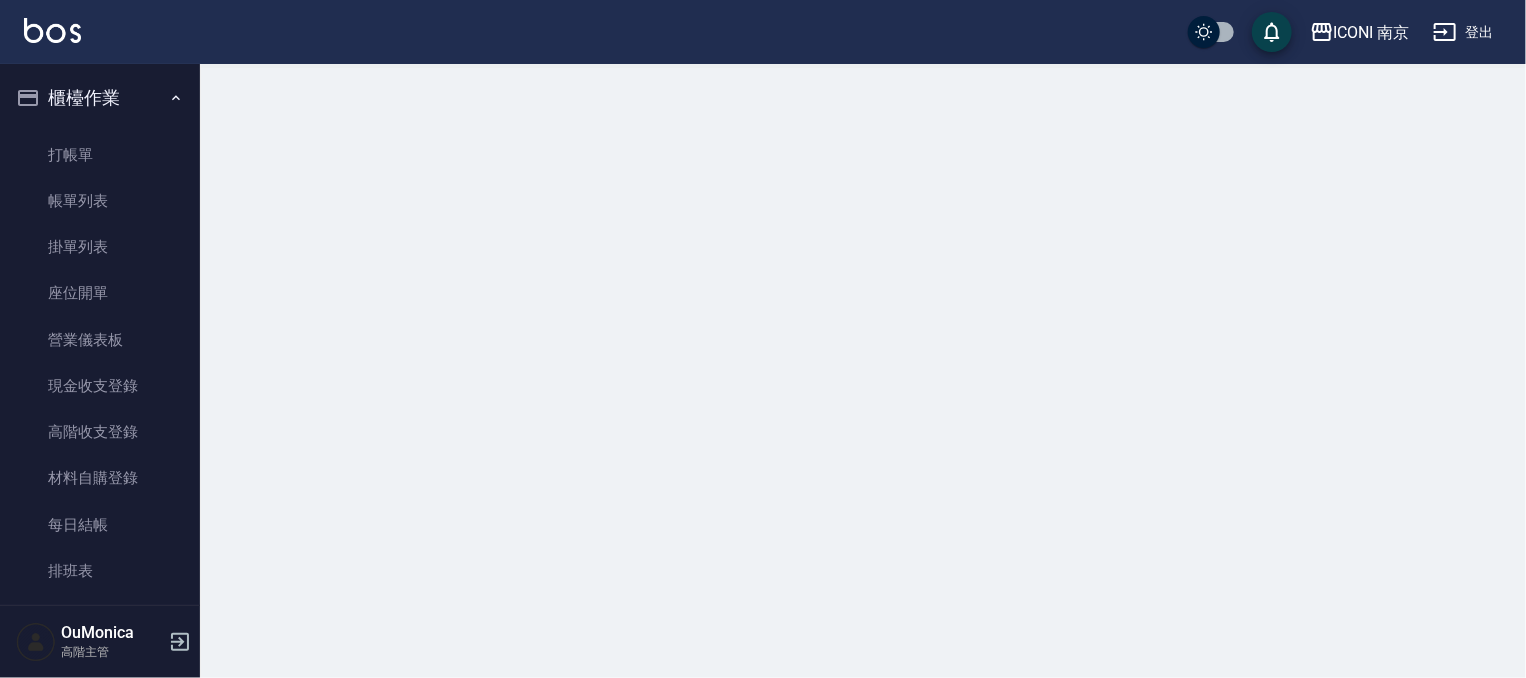 scroll, scrollTop: 0, scrollLeft: 0, axis: both 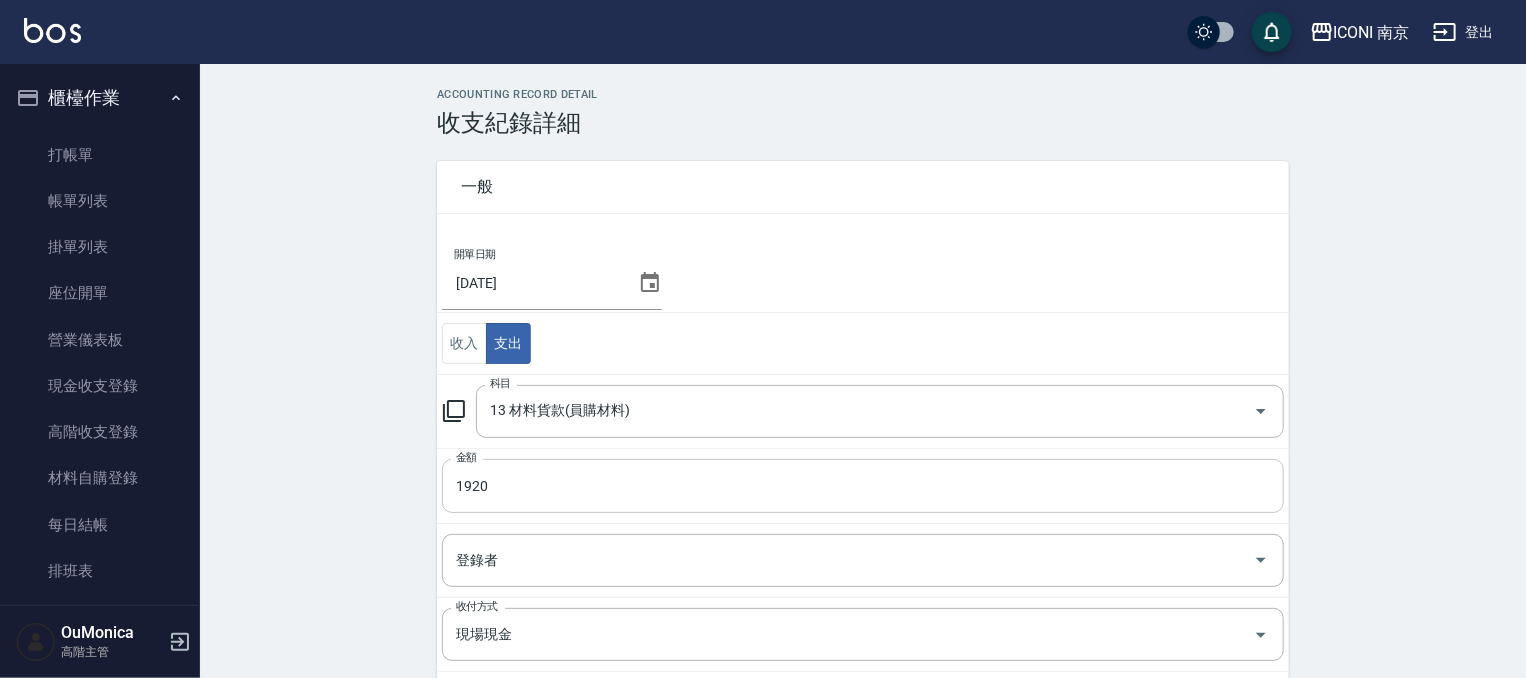 click on "1920" at bounding box center (863, 486) 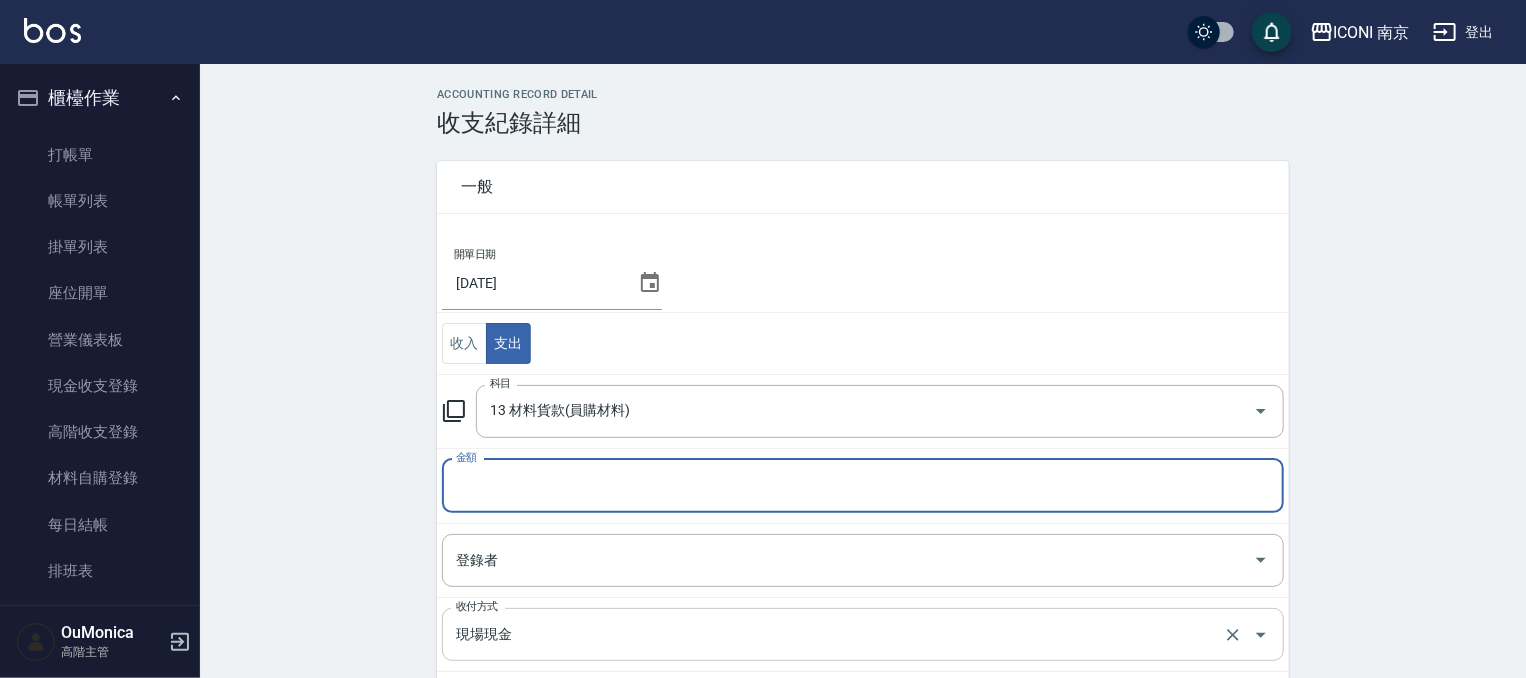 type 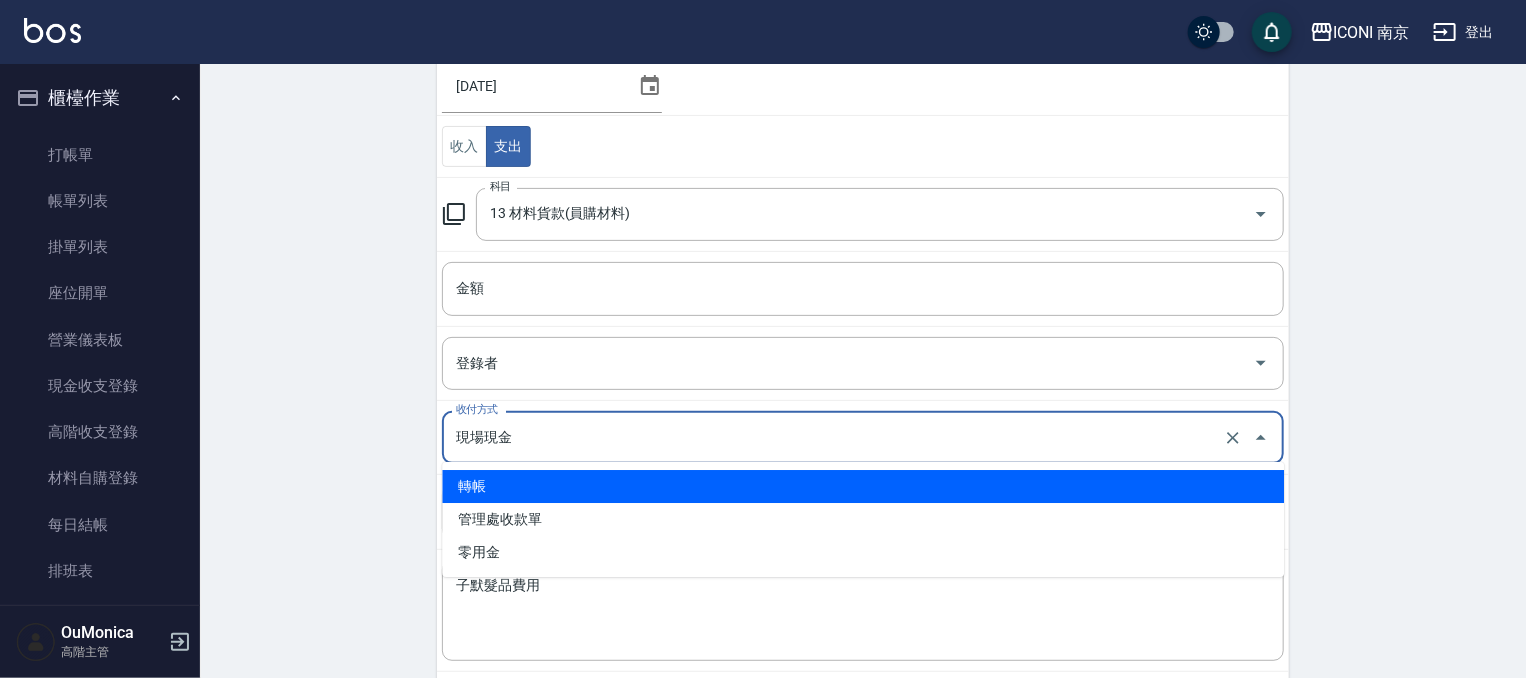scroll, scrollTop: 296, scrollLeft: 0, axis: vertical 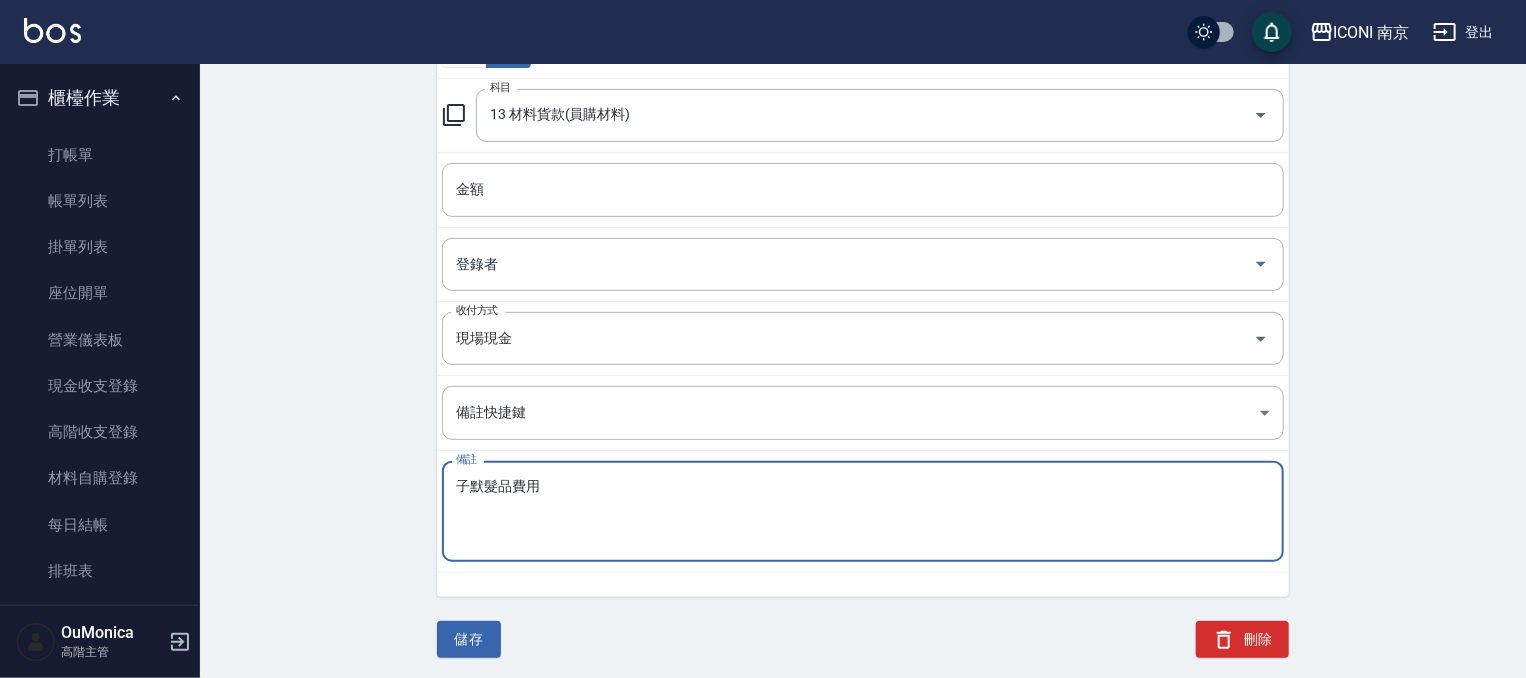 click on "子默髮品費用" at bounding box center [863, 512] 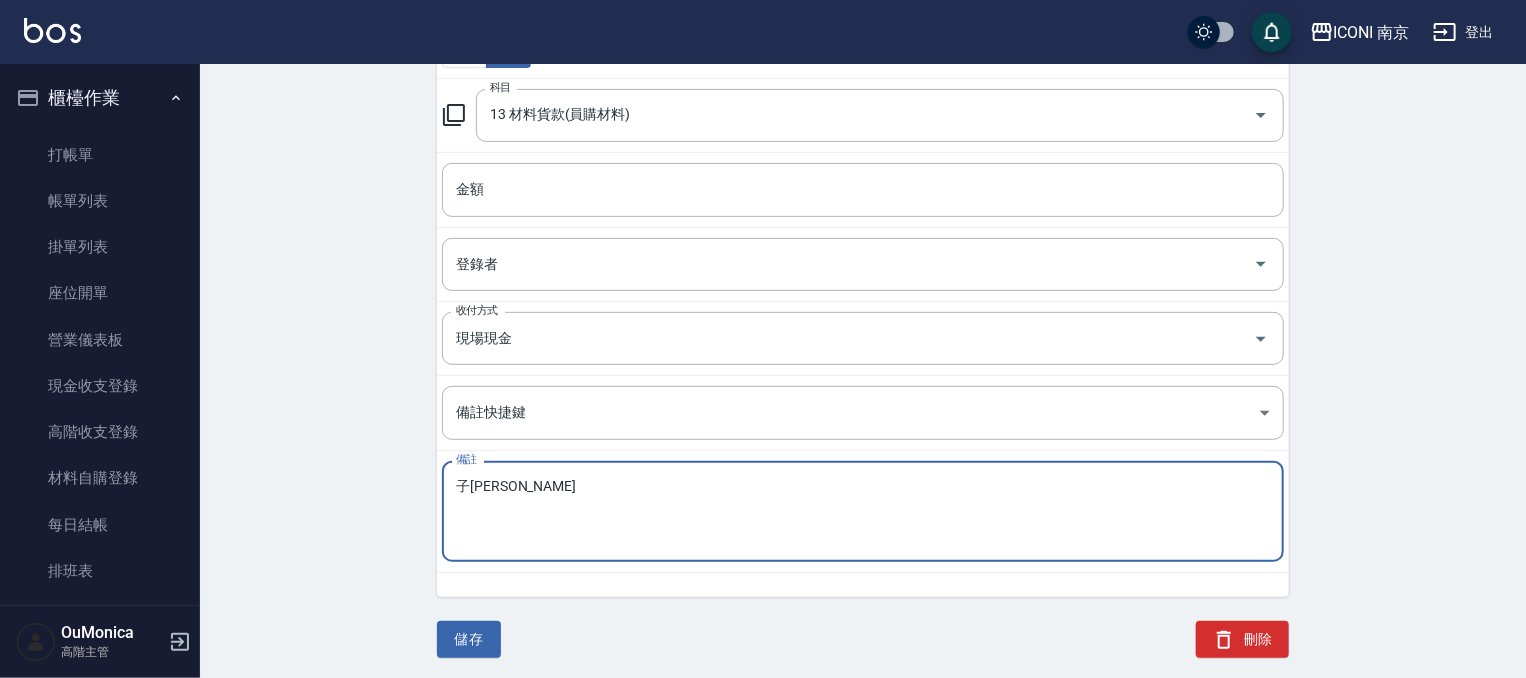 type on "子" 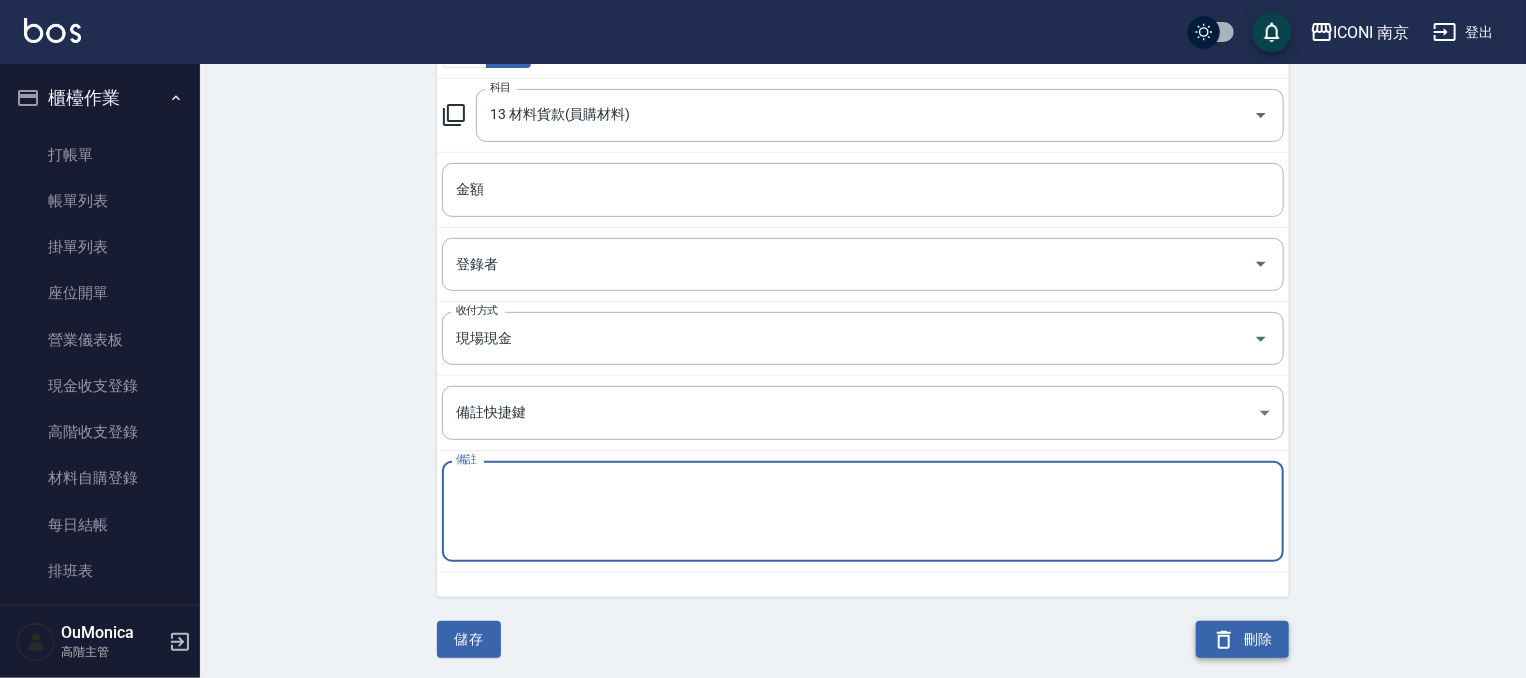 type 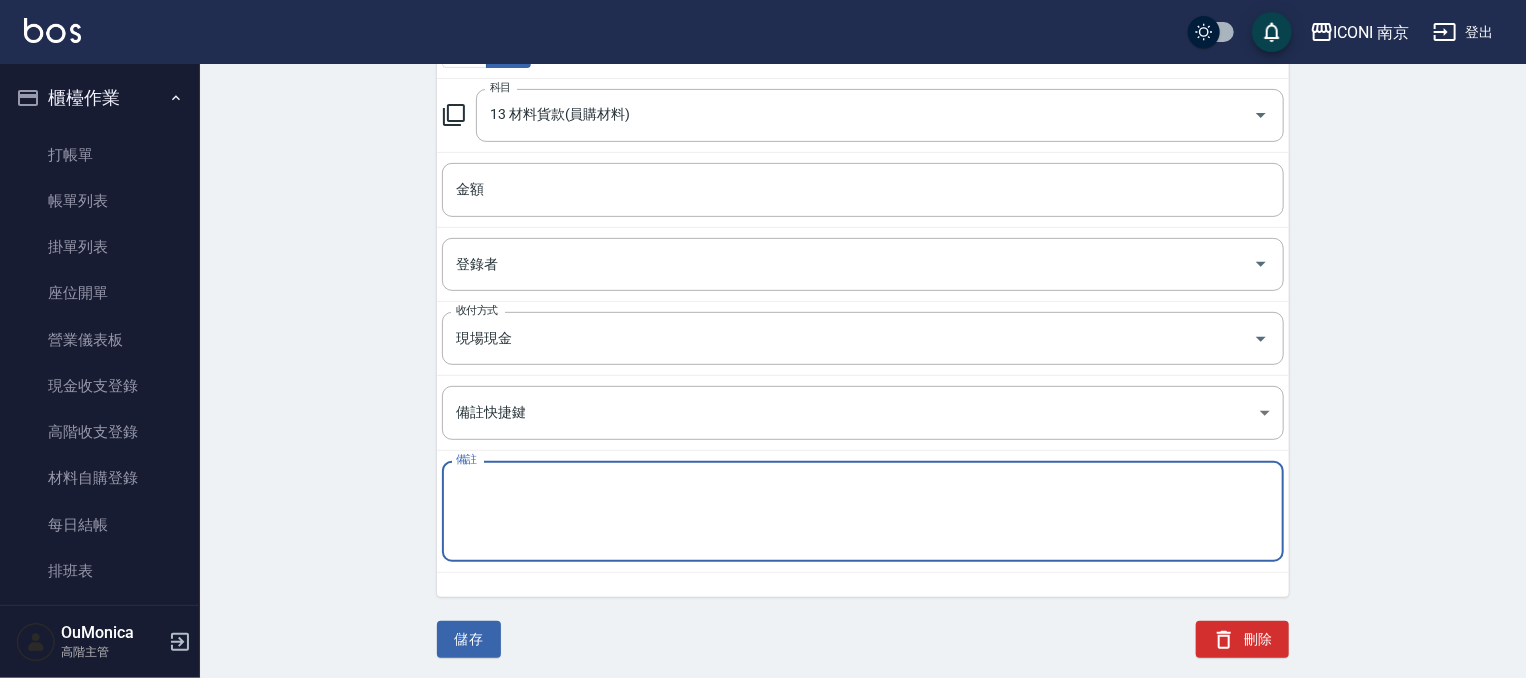 click on "刪除" at bounding box center (1242, 639) 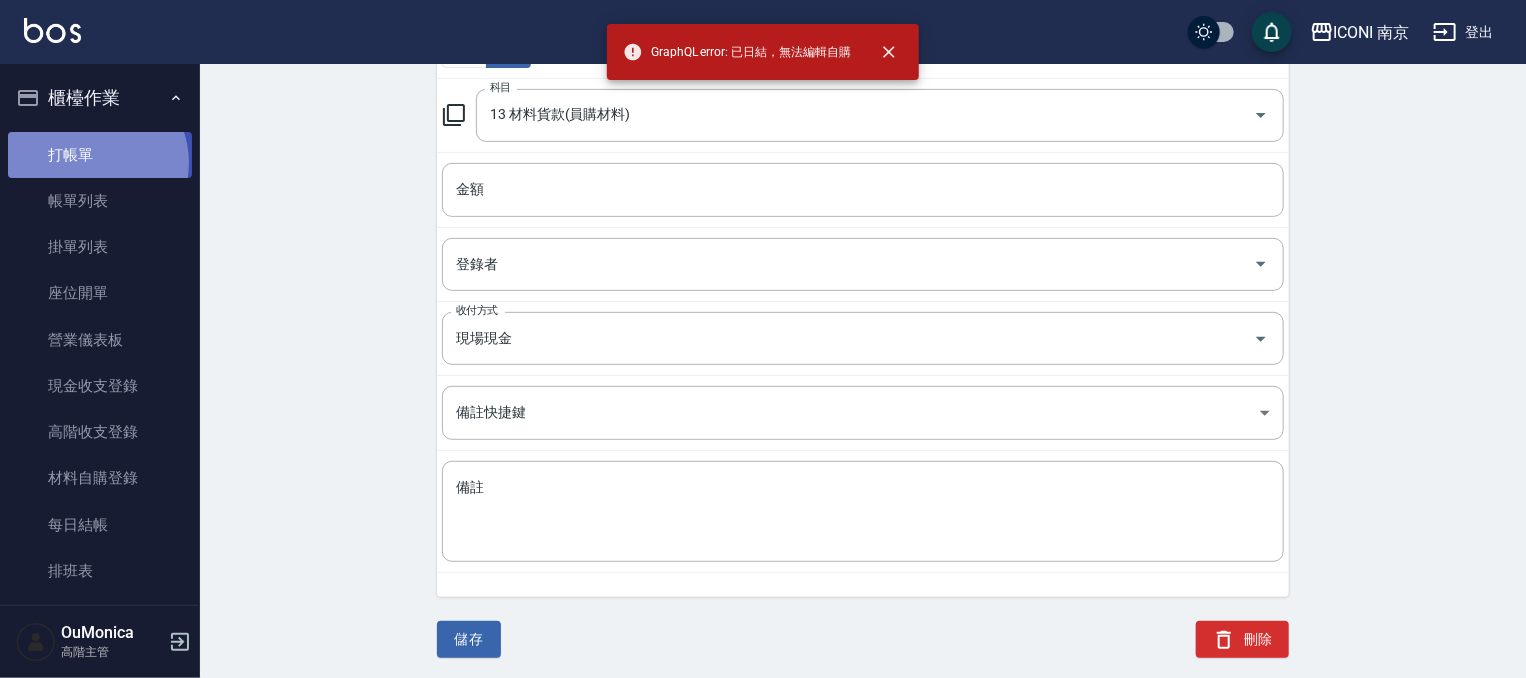 click on "打帳單" at bounding box center [100, 155] 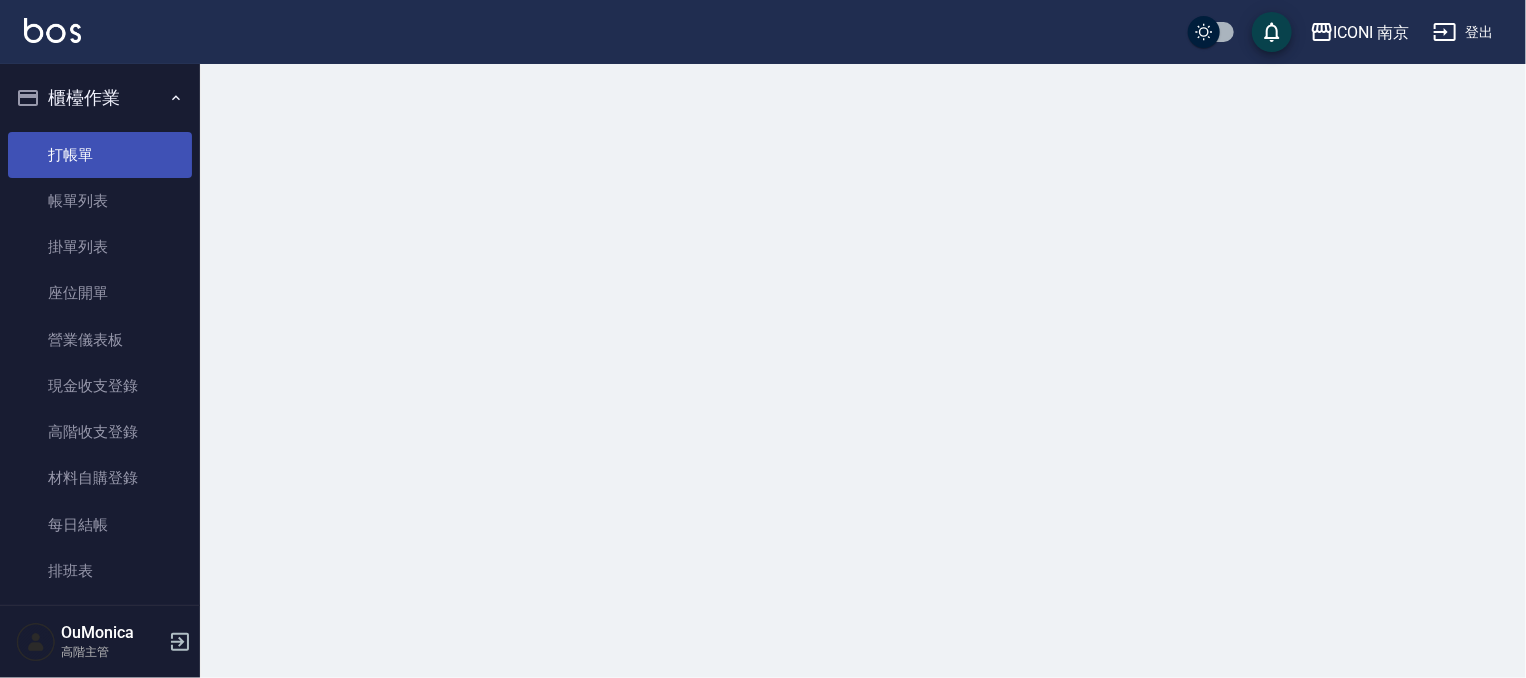 scroll, scrollTop: 0, scrollLeft: 0, axis: both 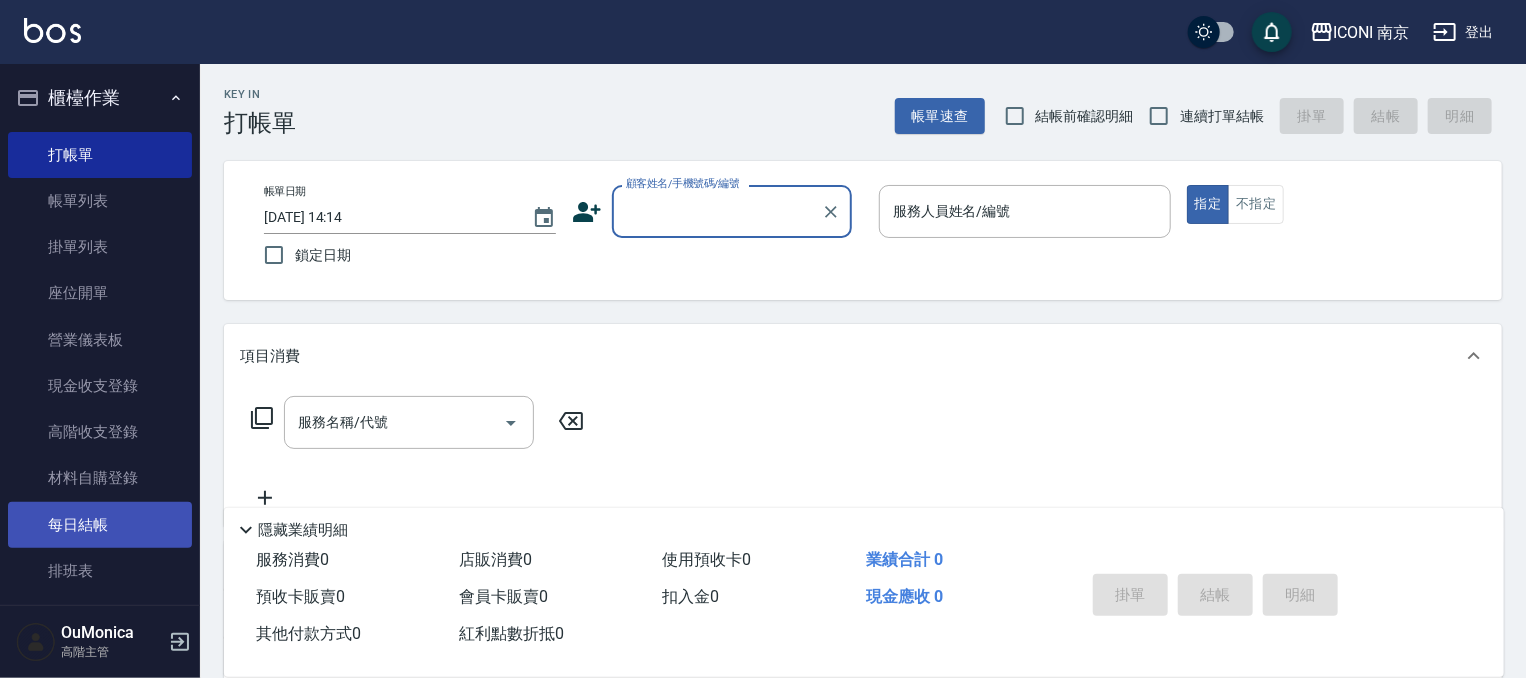click on "每日結帳" at bounding box center (100, 525) 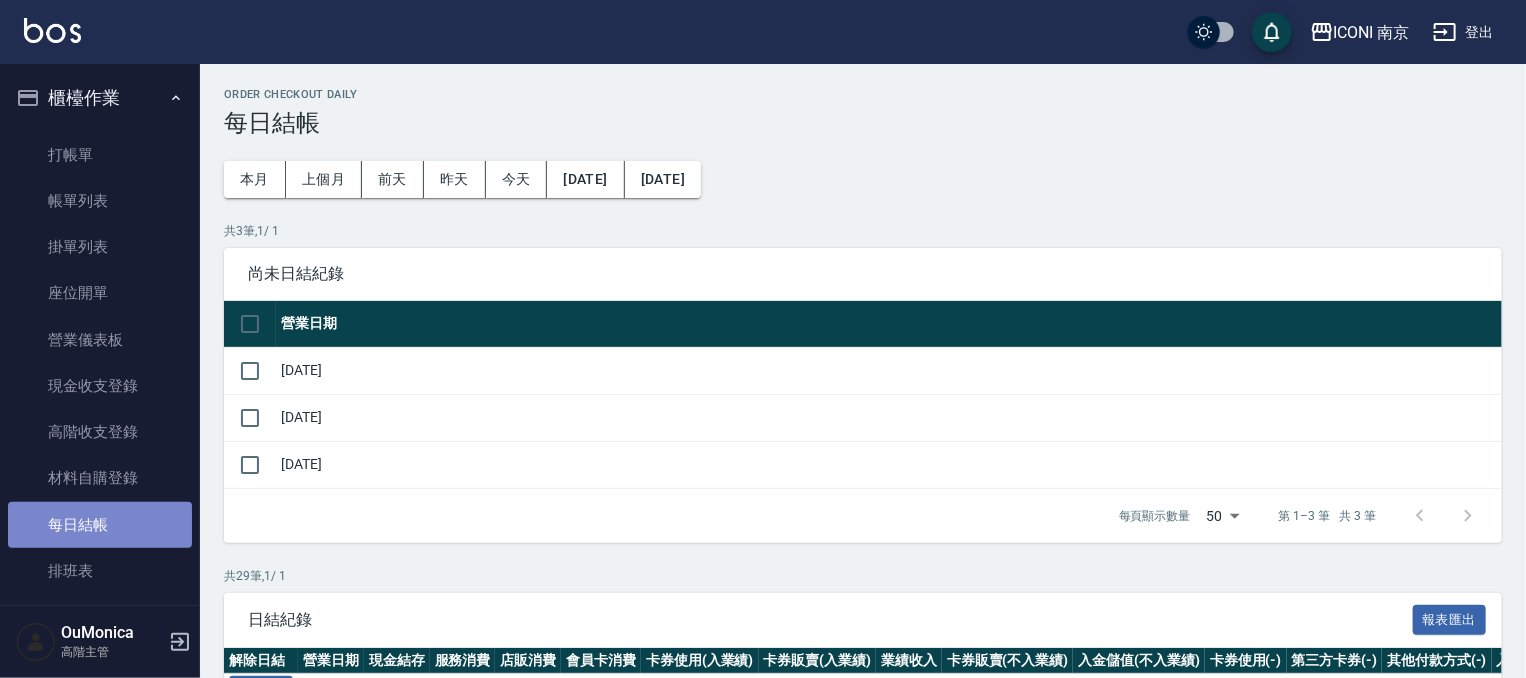click on "每日結帳" at bounding box center [100, 525] 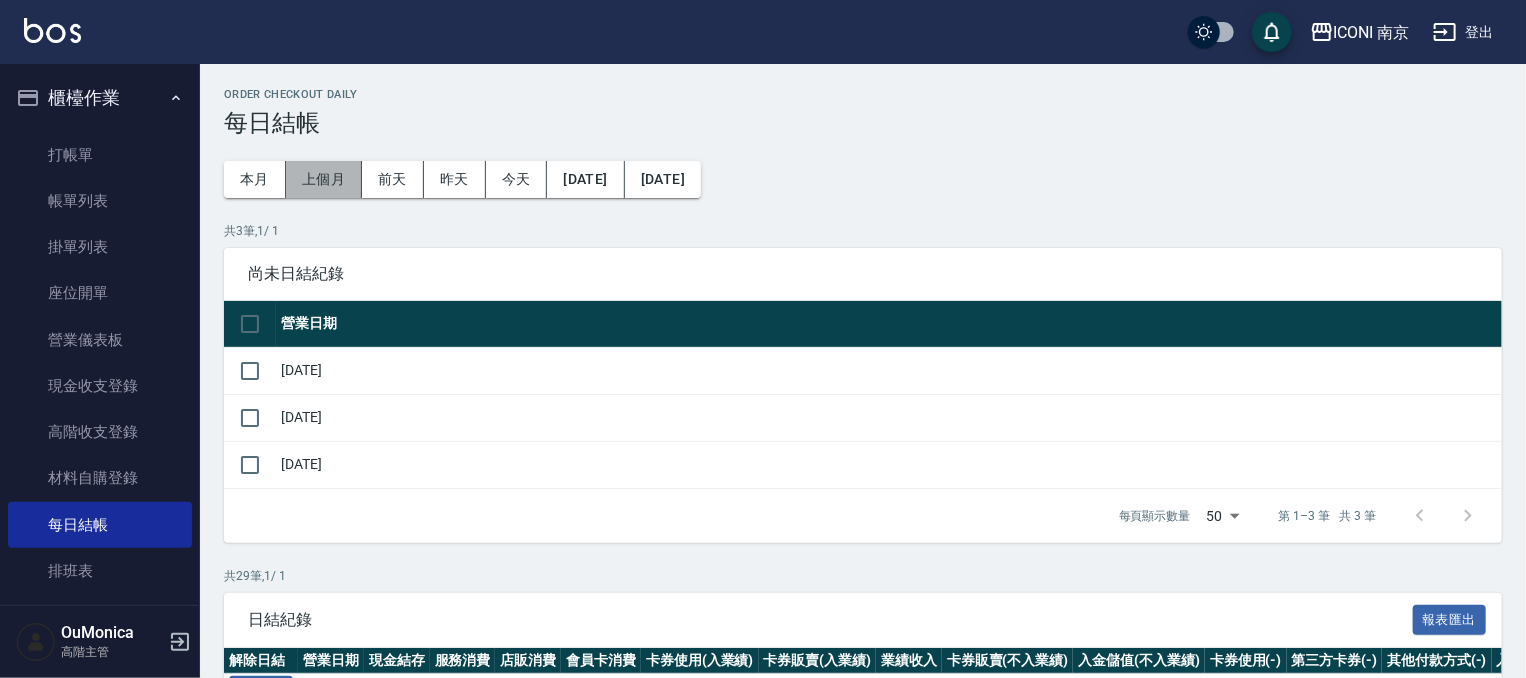 click on "上個月" at bounding box center [324, 179] 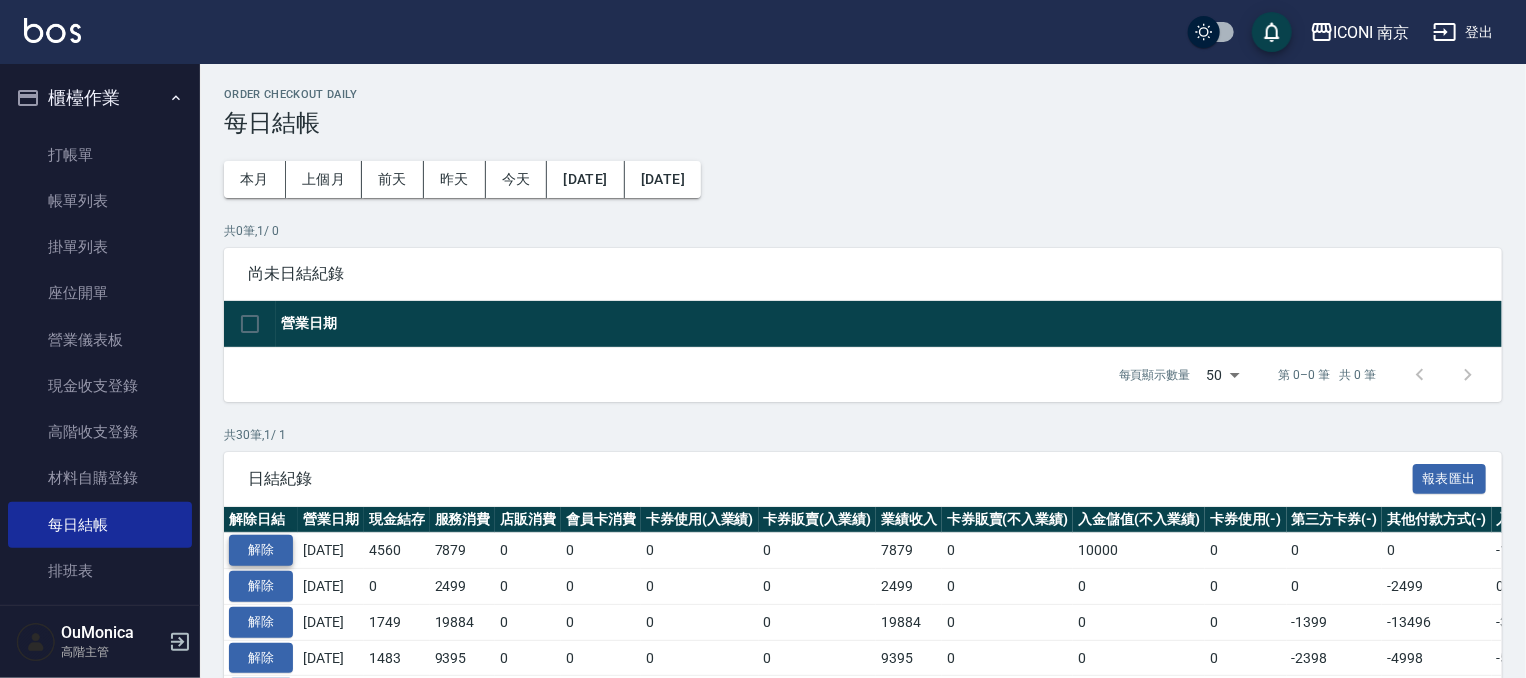 click on "解除" at bounding box center (261, 550) 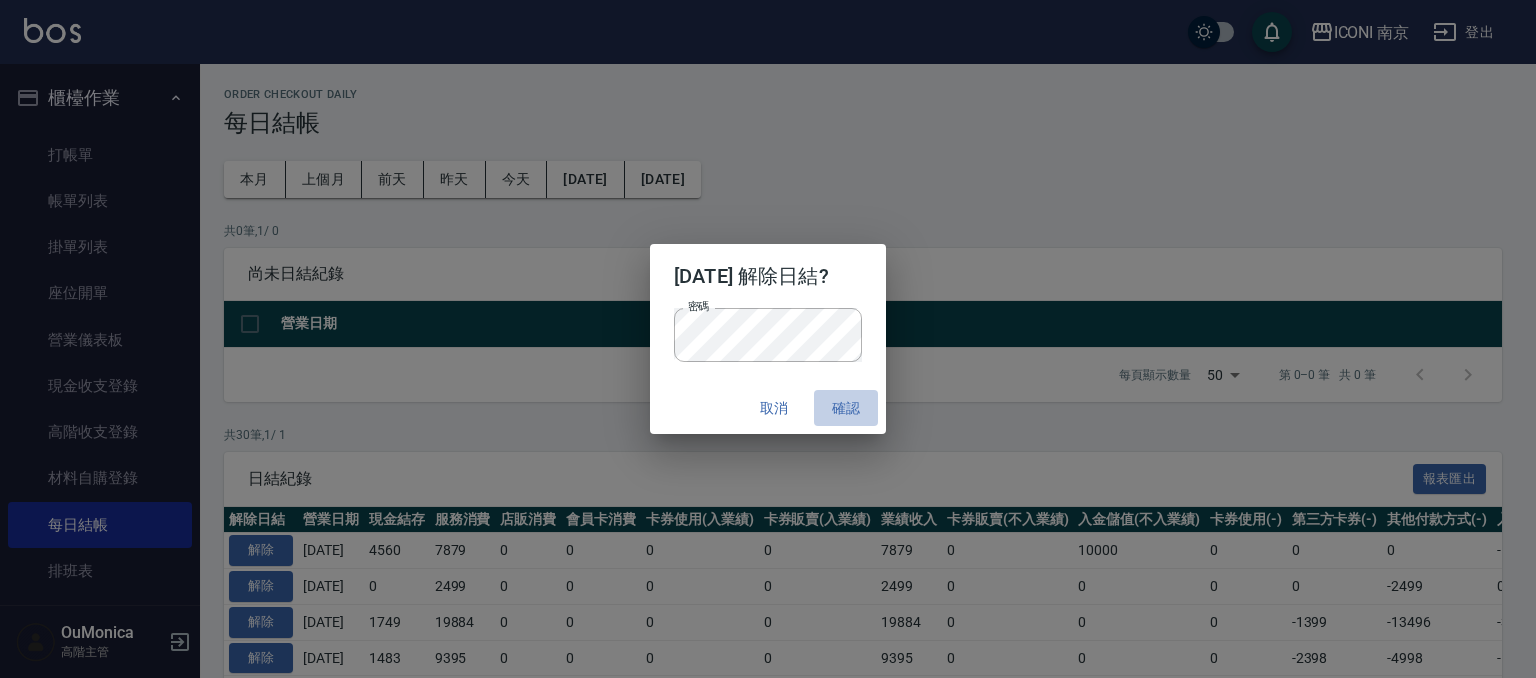 click on "確認" at bounding box center (846, 408) 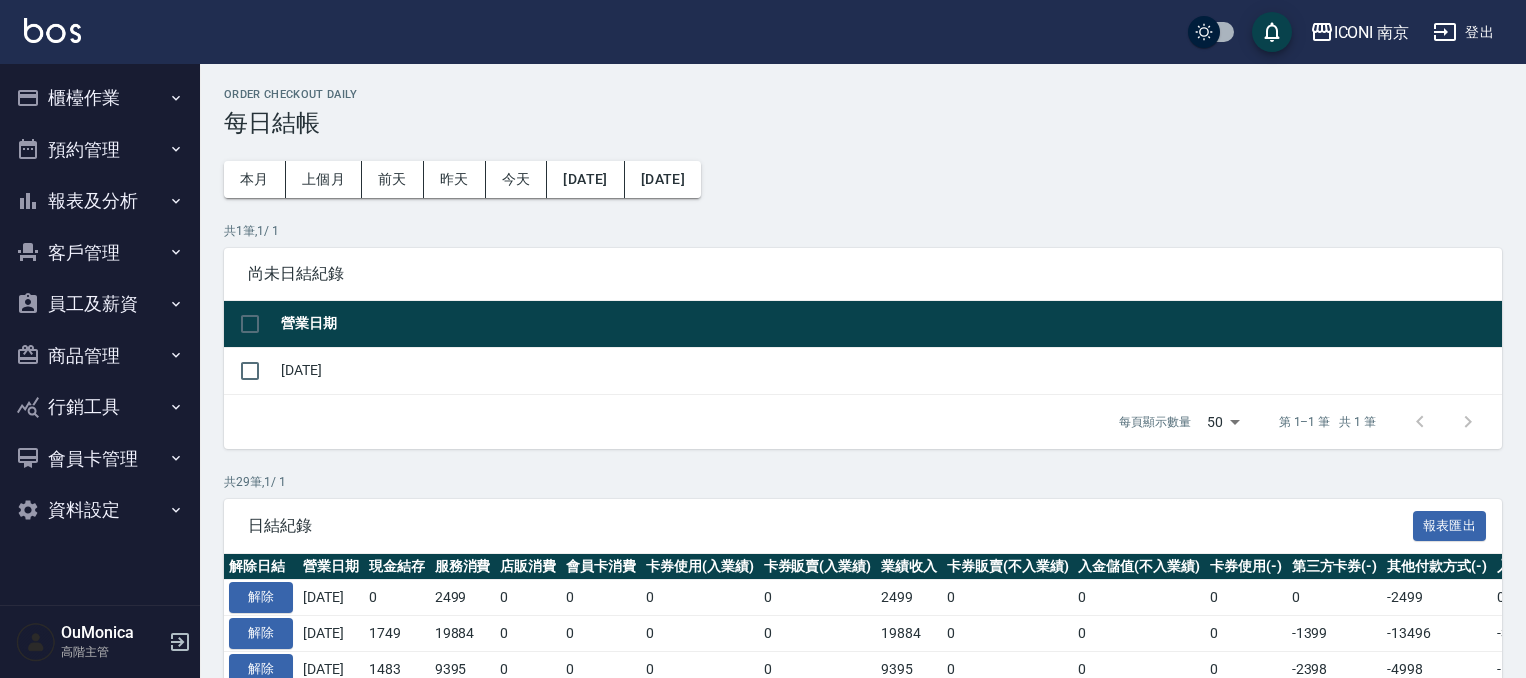 scroll, scrollTop: 0, scrollLeft: 0, axis: both 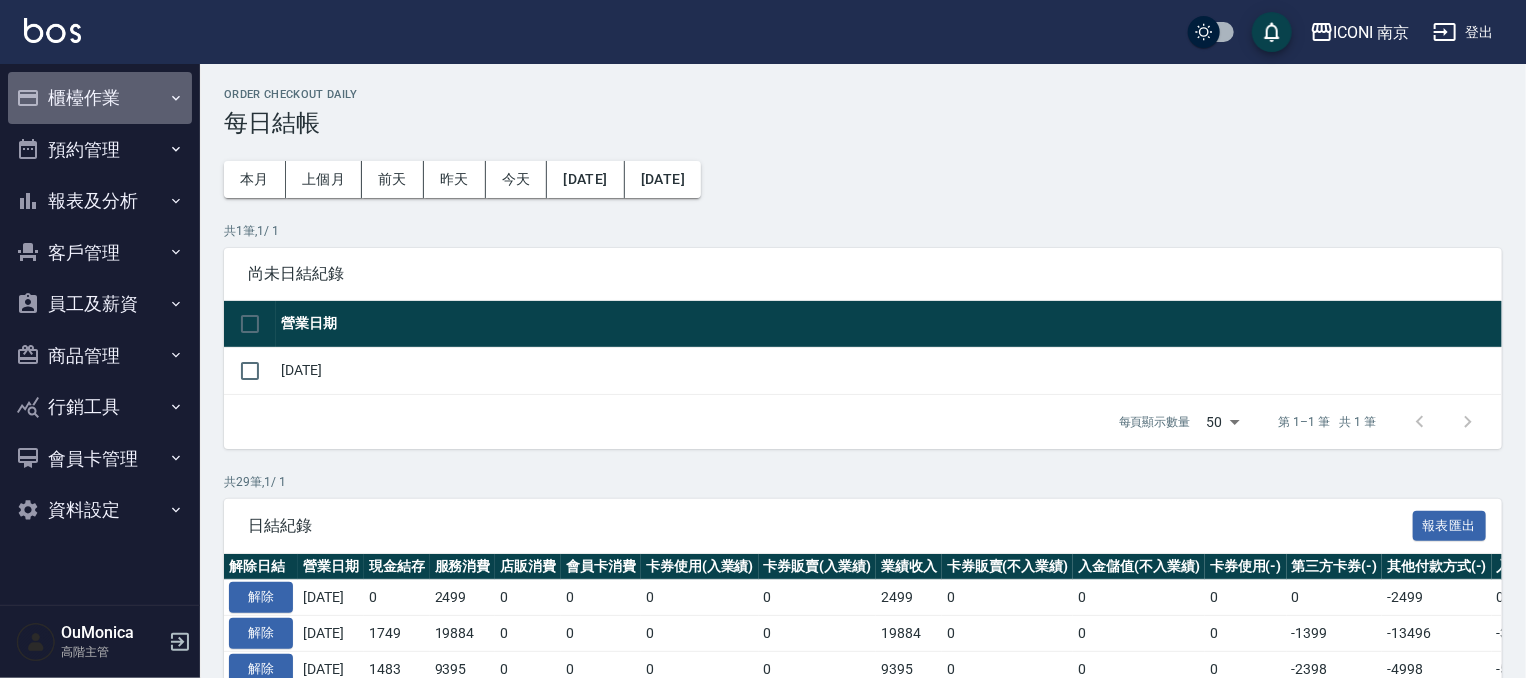 click on "櫃檯作業" at bounding box center (100, 98) 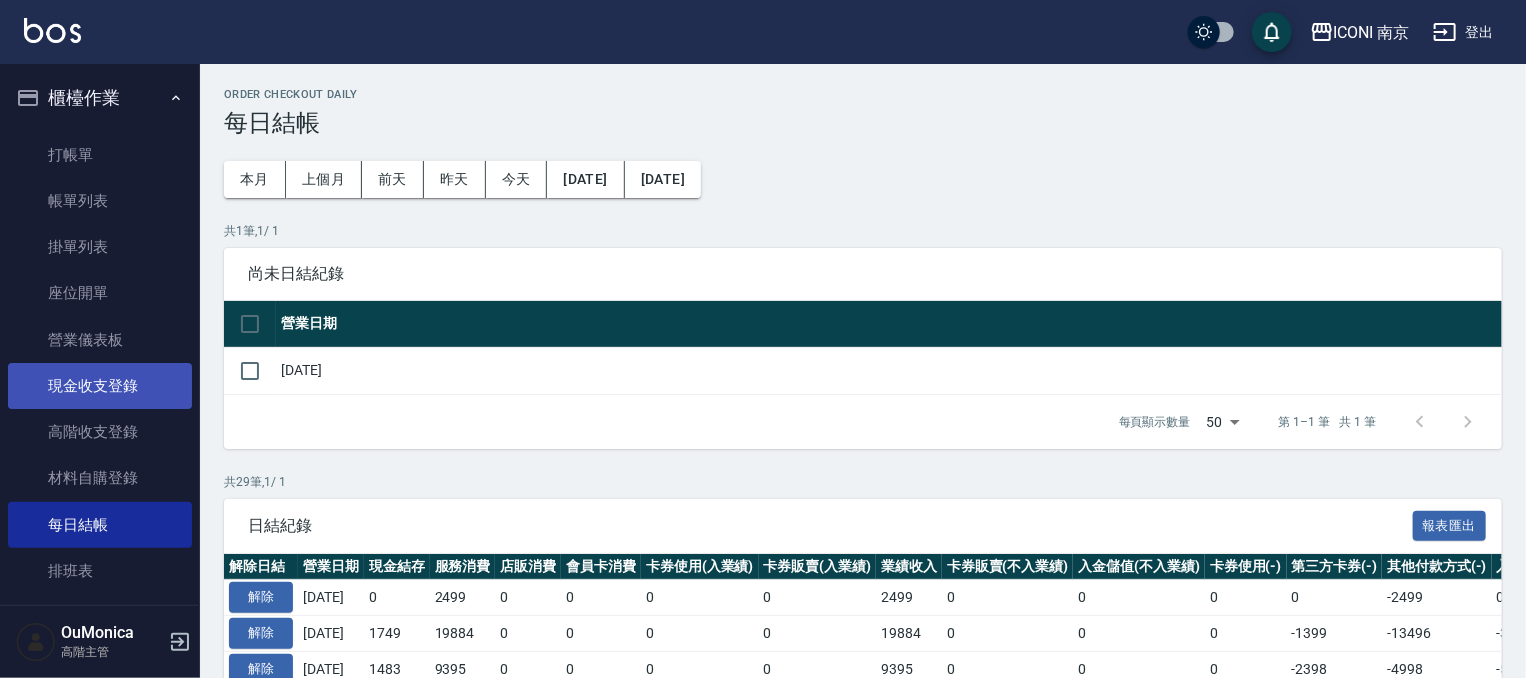 click on "現金收支登錄" at bounding box center [100, 386] 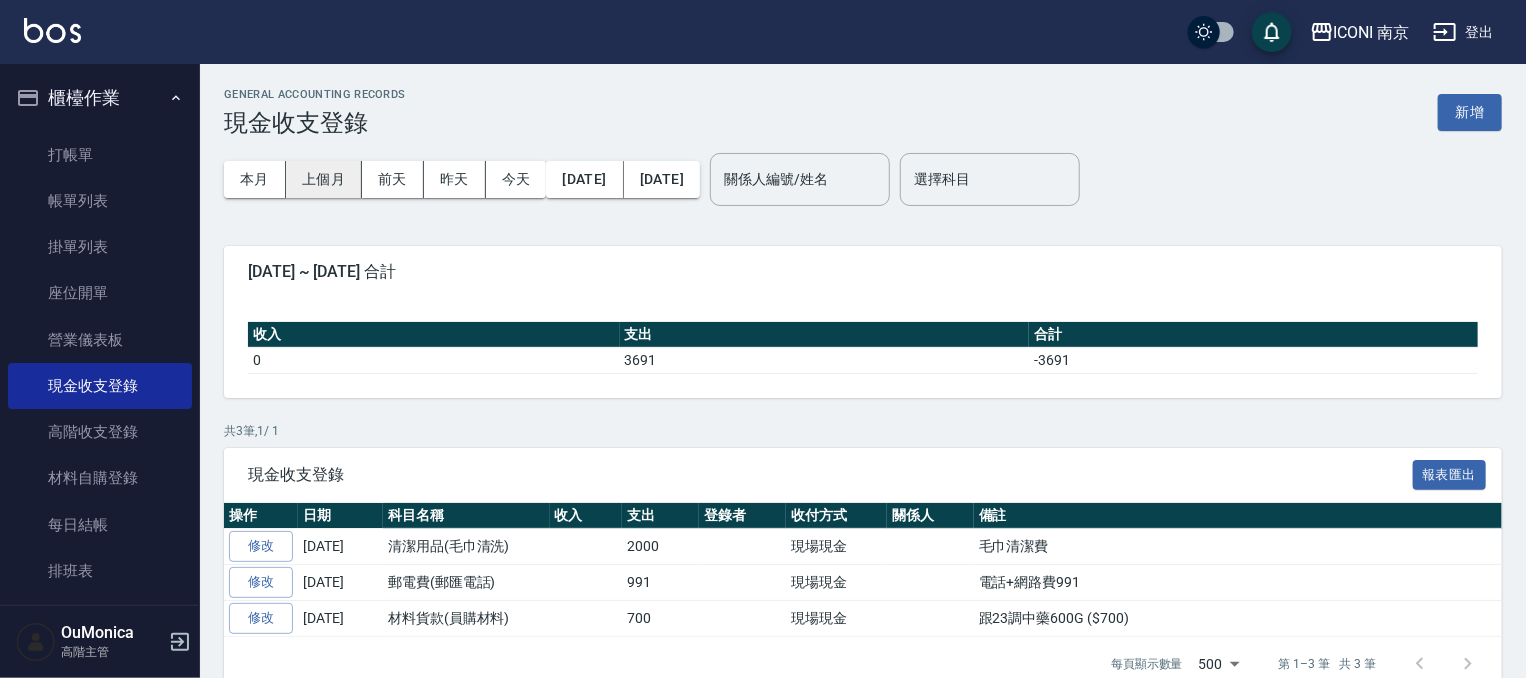 click on "上個月" at bounding box center [324, 179] 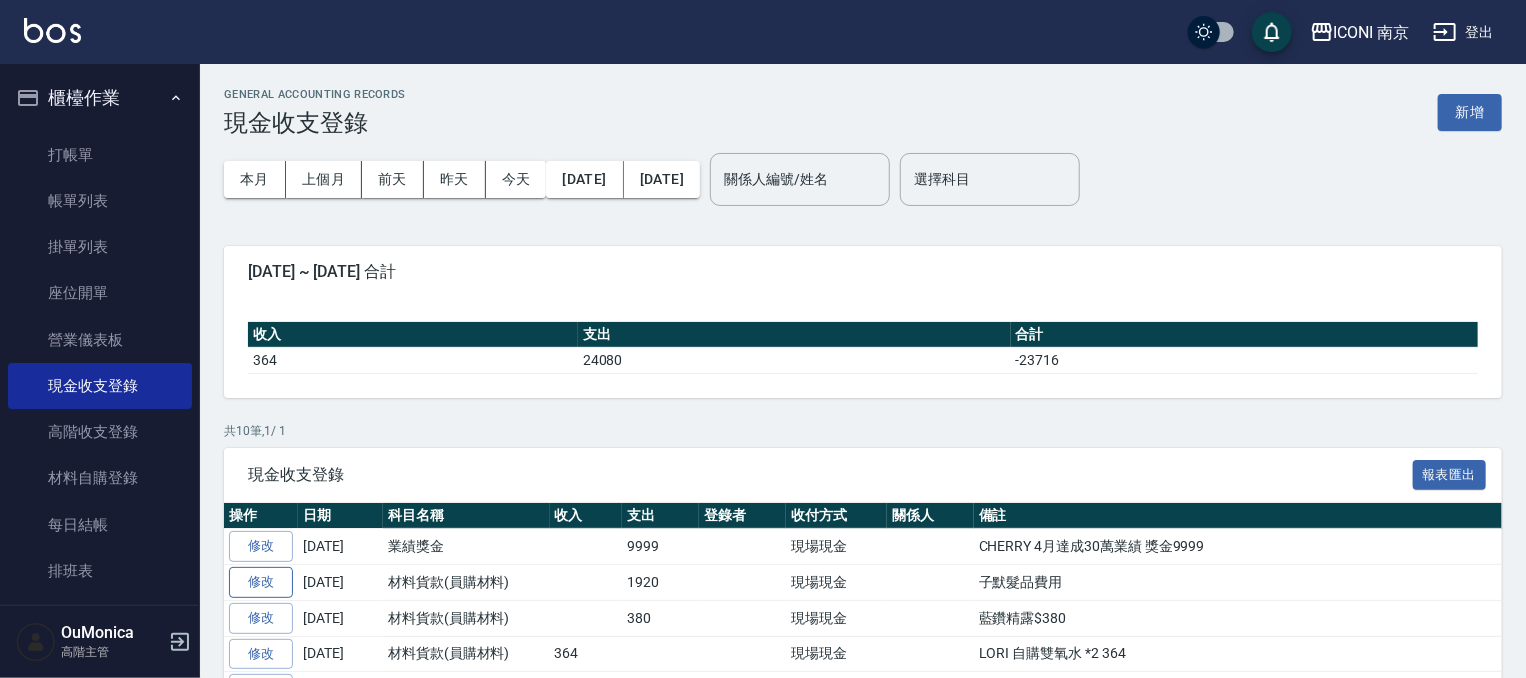 click on "修改" at bounding box center (261, 582) 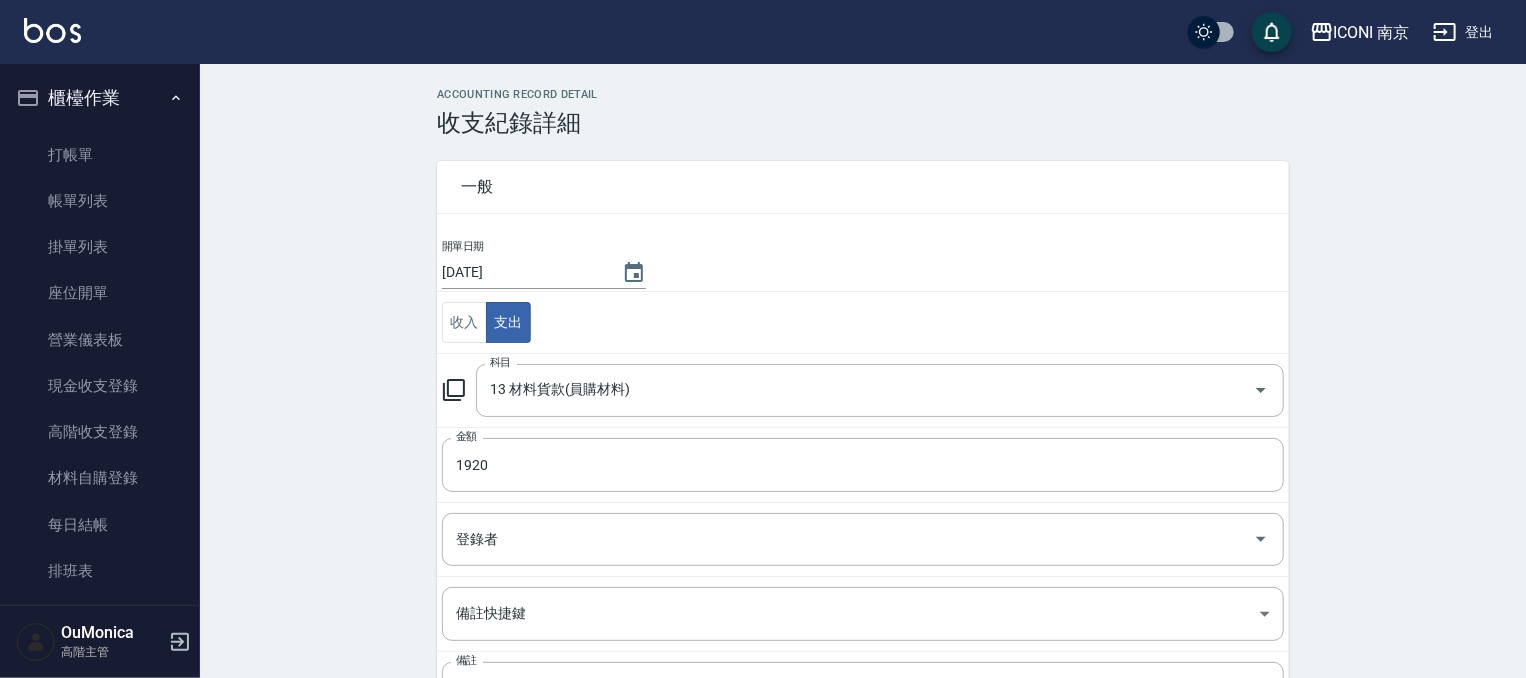 scroll, scrollTop: 178, scrollLeft: 0, axis: vertical 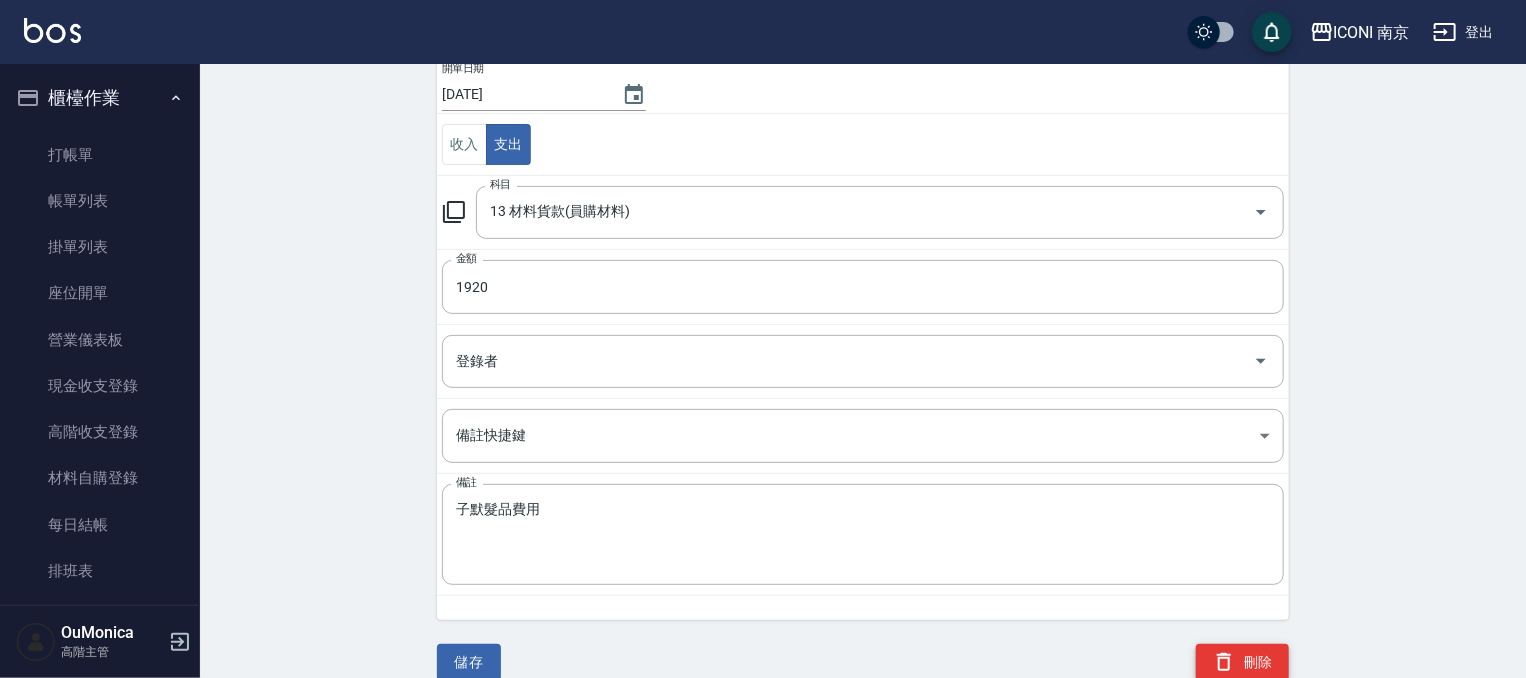 click on "刪除" at bounding box center [1242, 662] 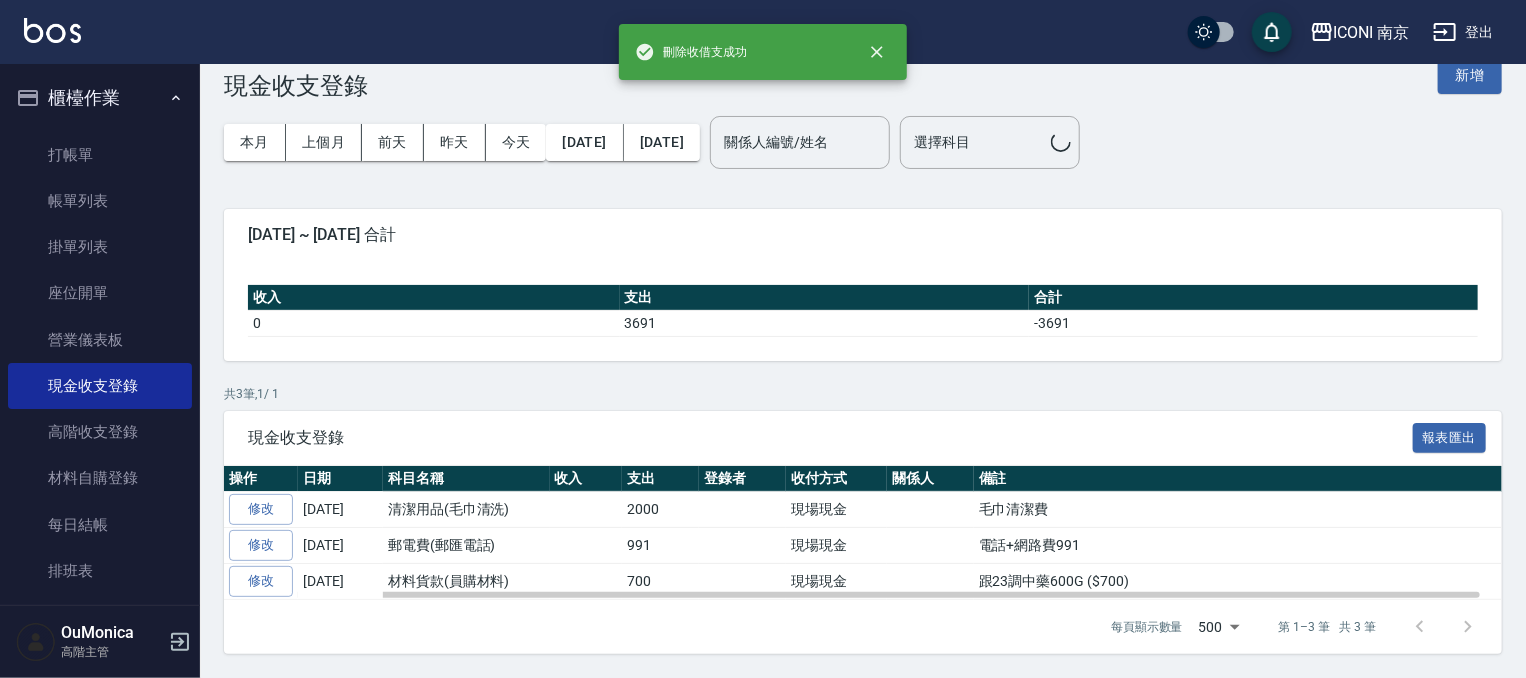 scroll, scrollTop: 0, scrollLeft: 0, axis: both 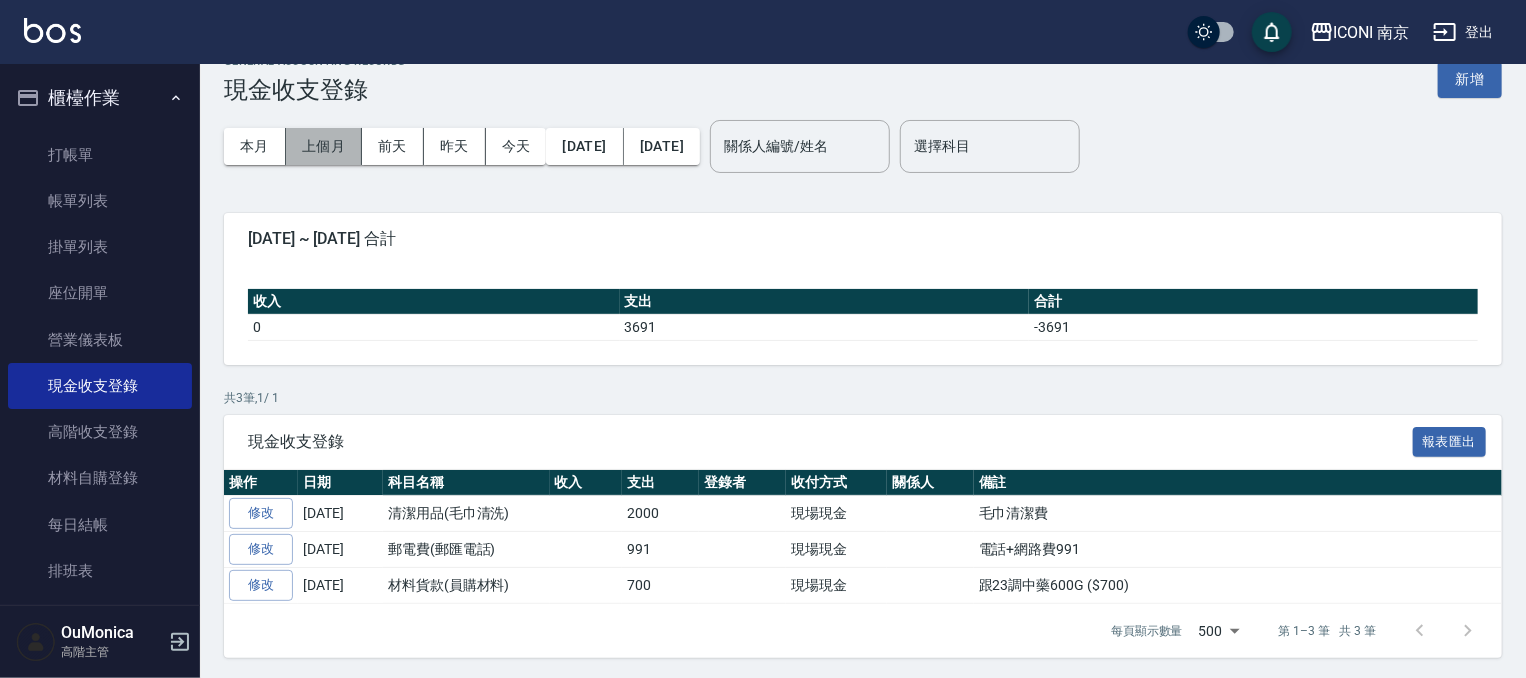 click on "上個月" at bounding box center (324, 146) 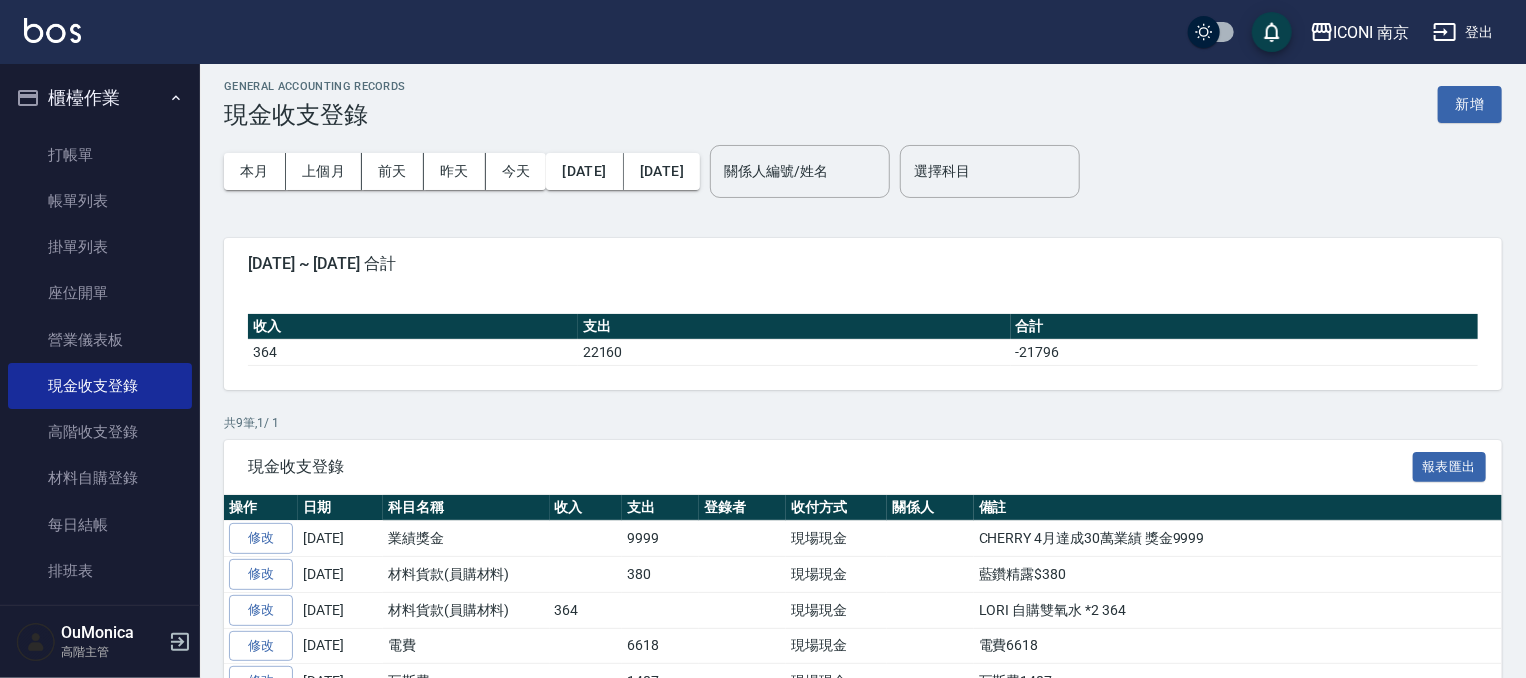 scroll, scrollTop: 0, scrollLeft: 0, axis: both 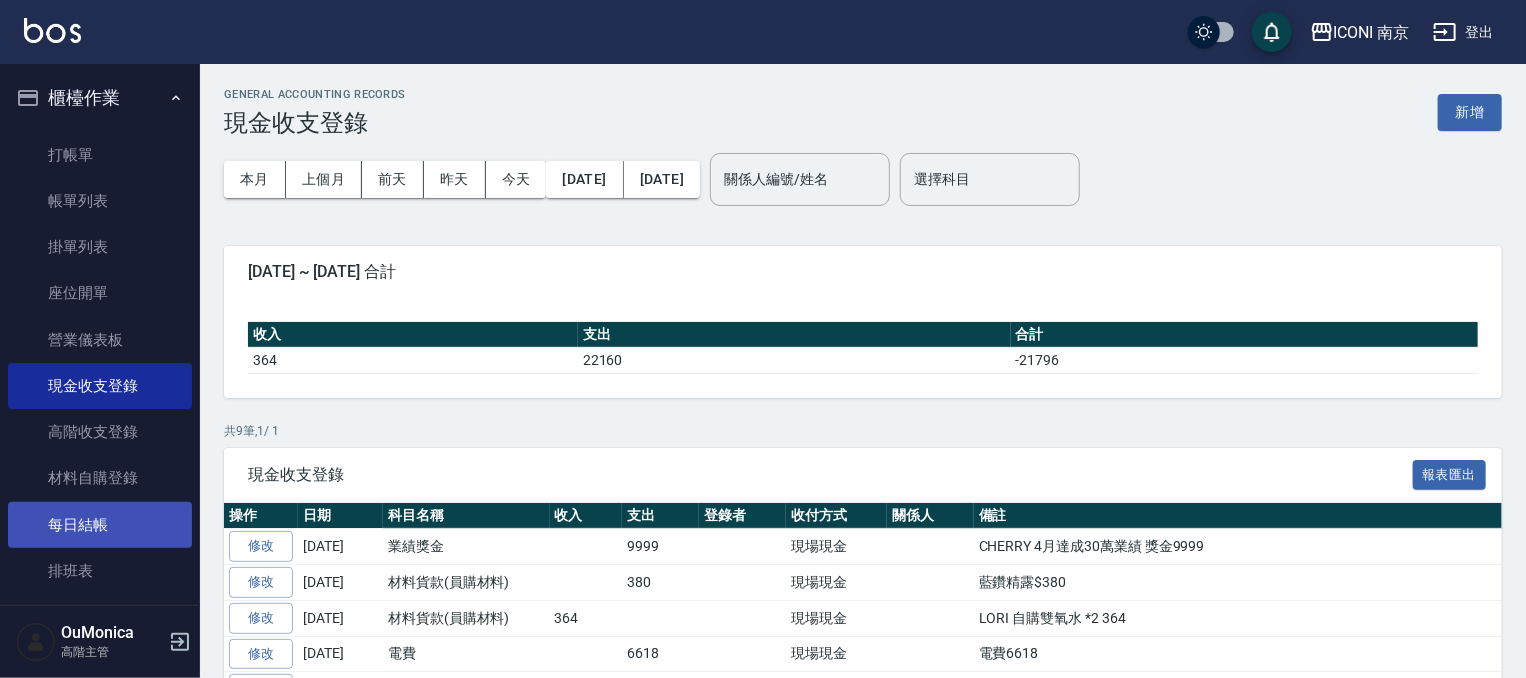 click on "每日結帳" at bounding box center (100, 525) 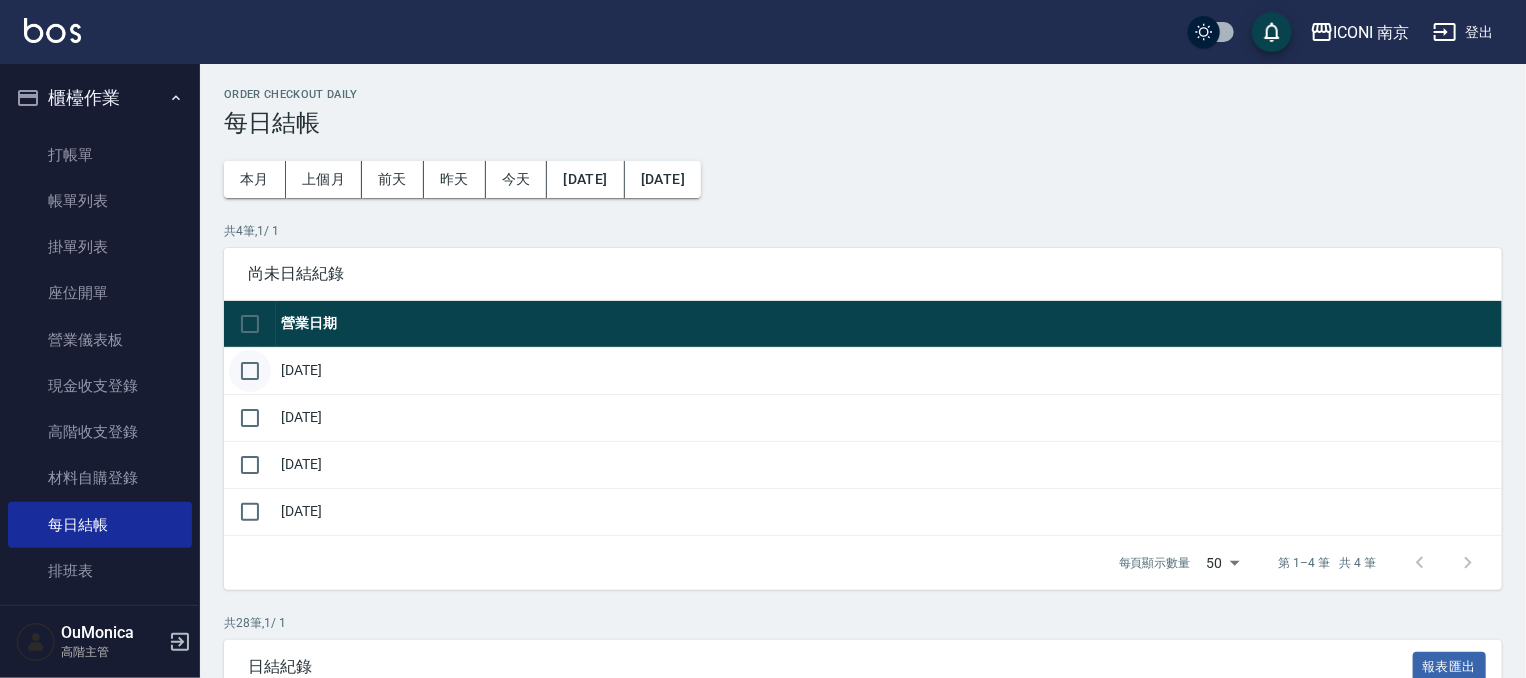 click at bounding box center [250, 371] 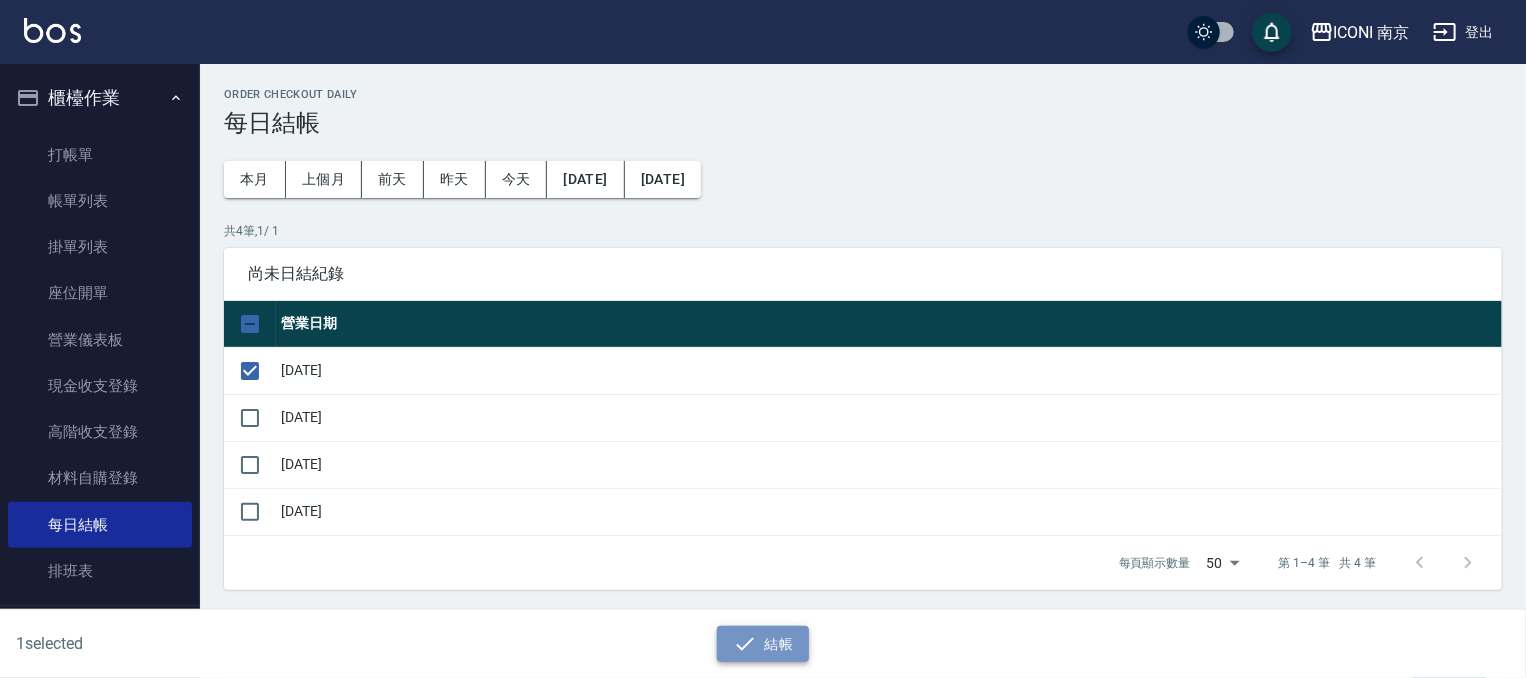 click 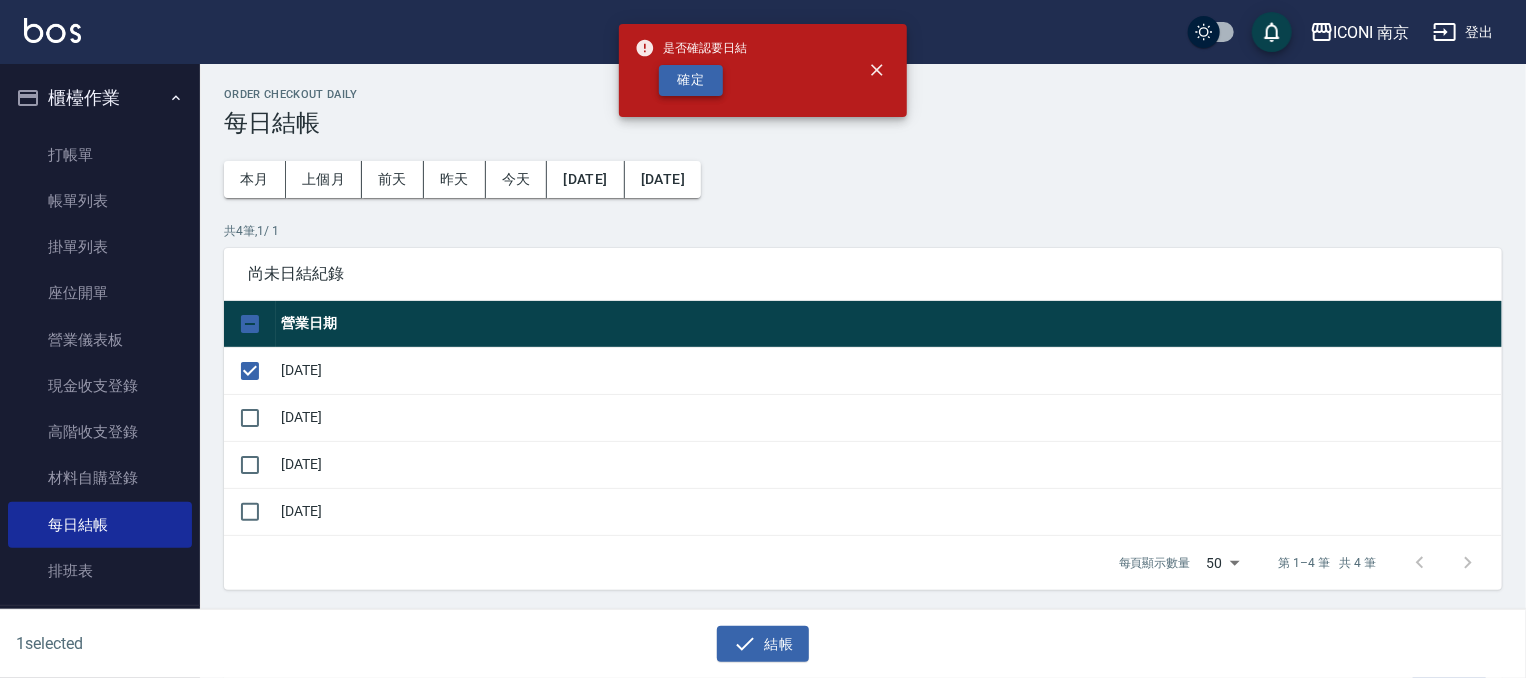 click on "確定" at bounding box center [691, 80] 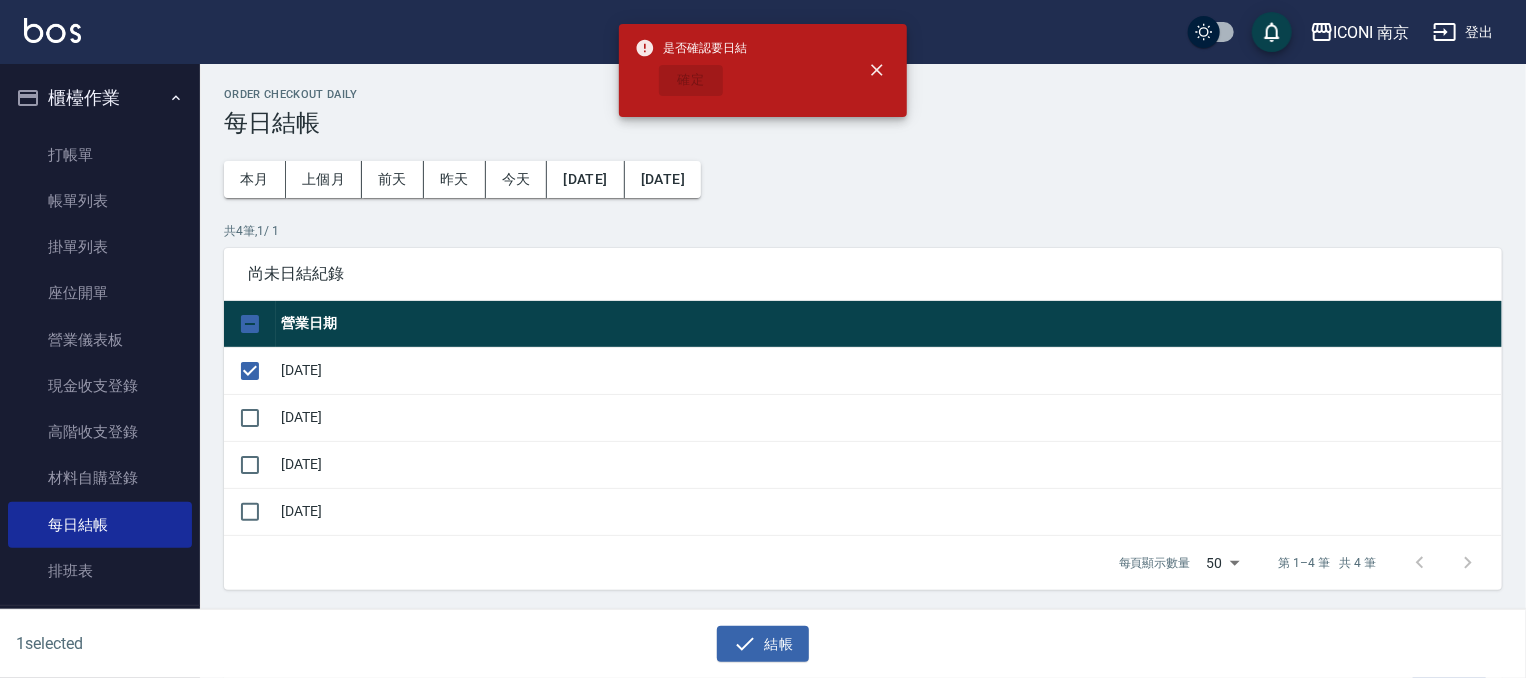 checkbox on "false" 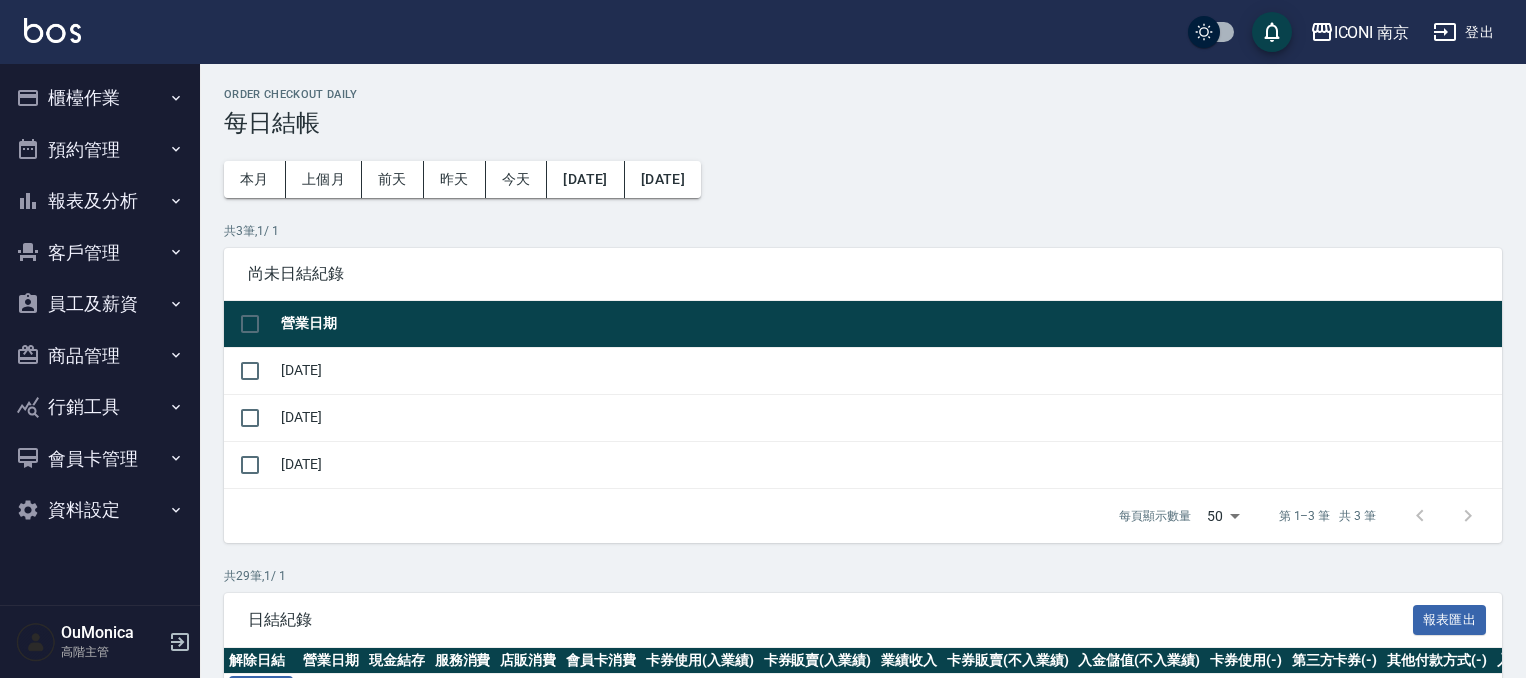 scroll, scrollTop: 0, scrollLeft: 0, axis: both 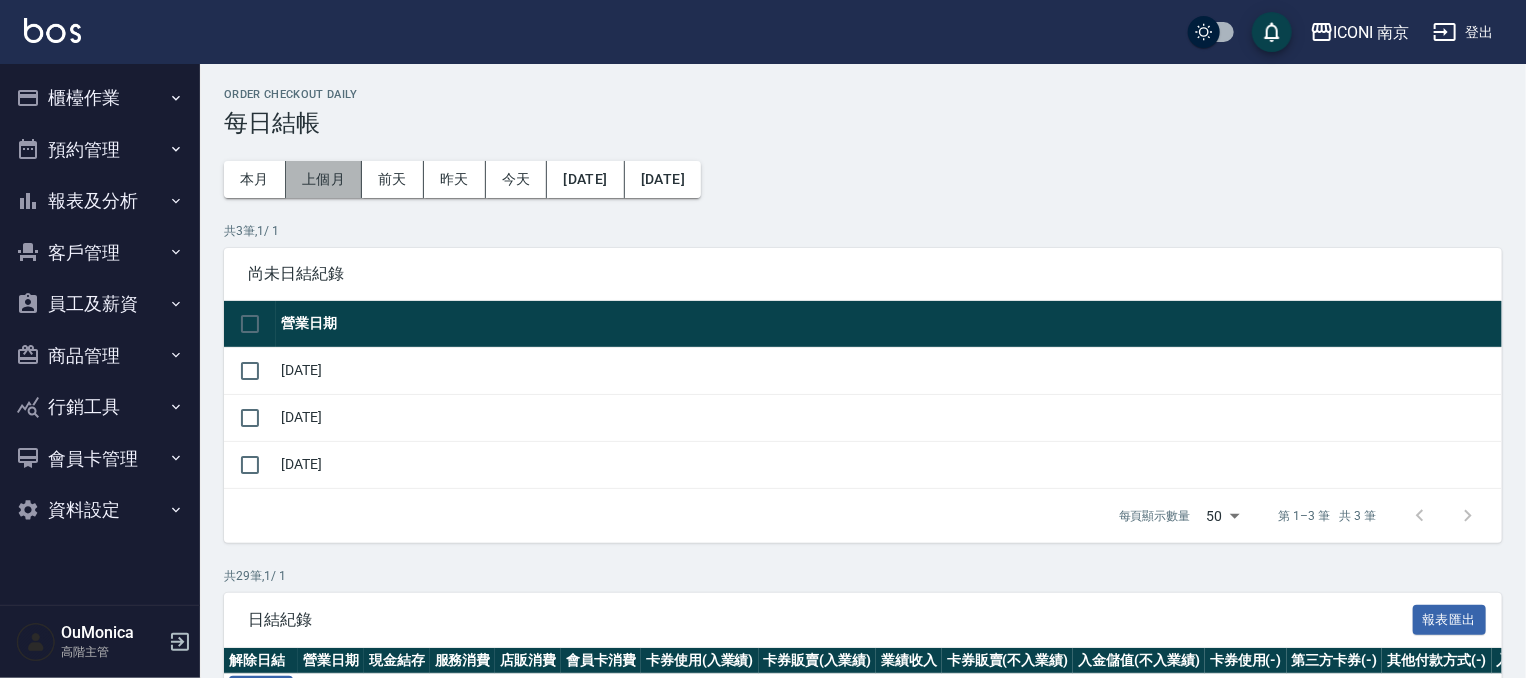click on "上個月" at bounding box center [324, 179] 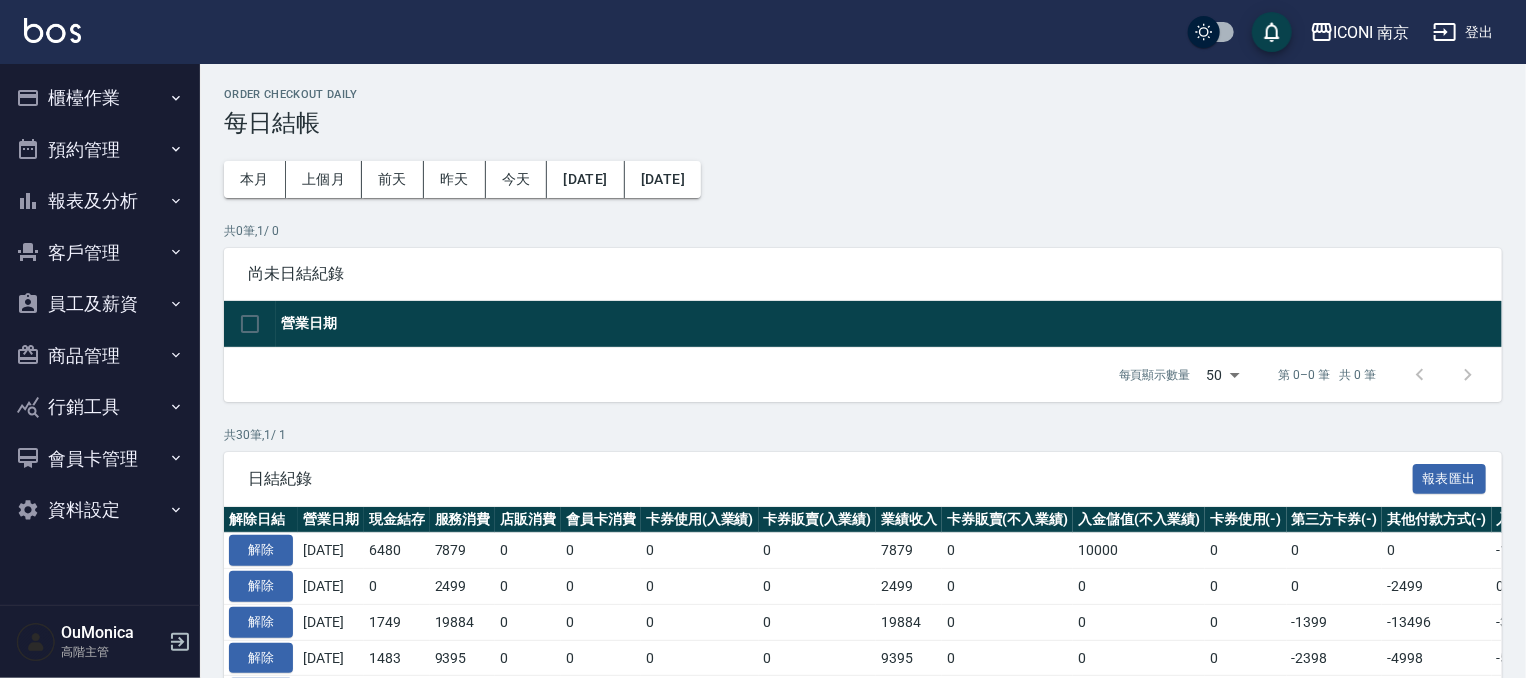 click on "櫃檯作業" at bounding box center [100, 98] 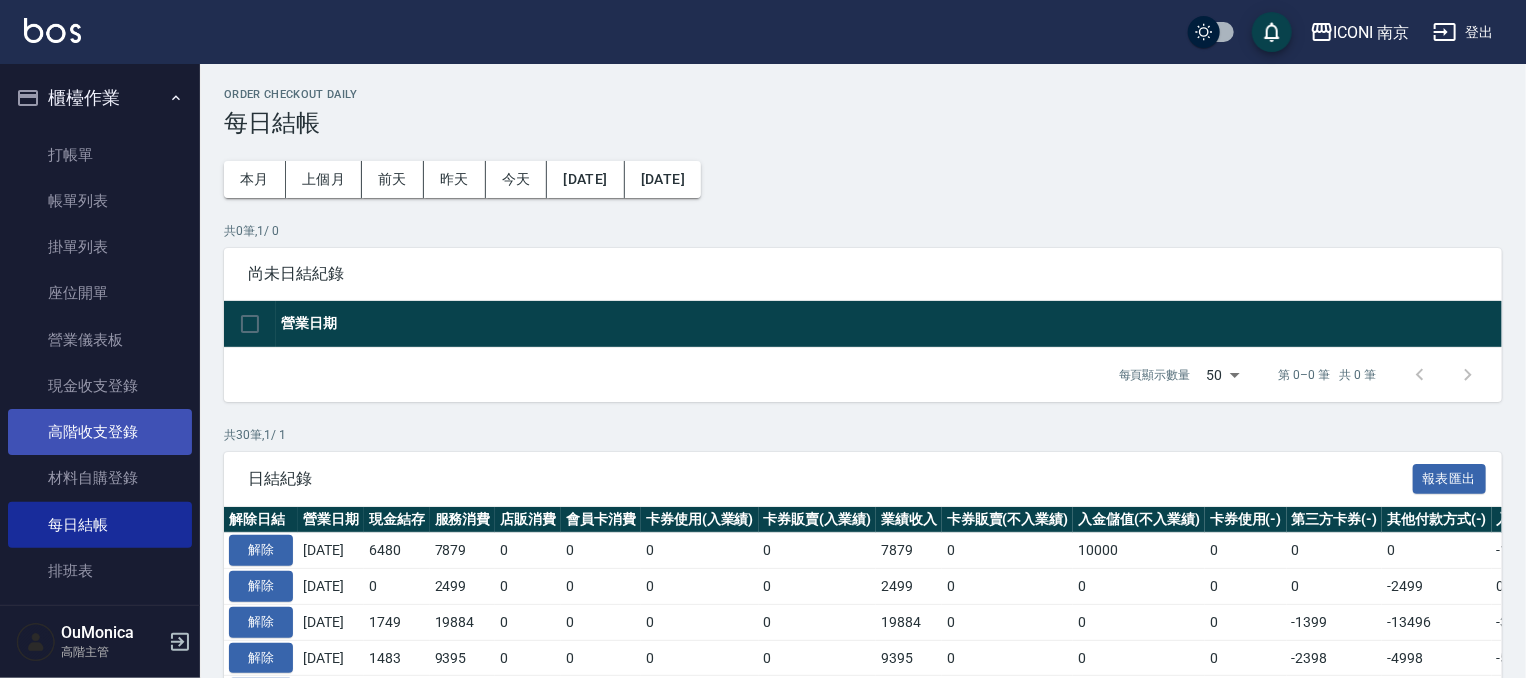 click on "高階收支登錄" at bounding box center [100, 432] 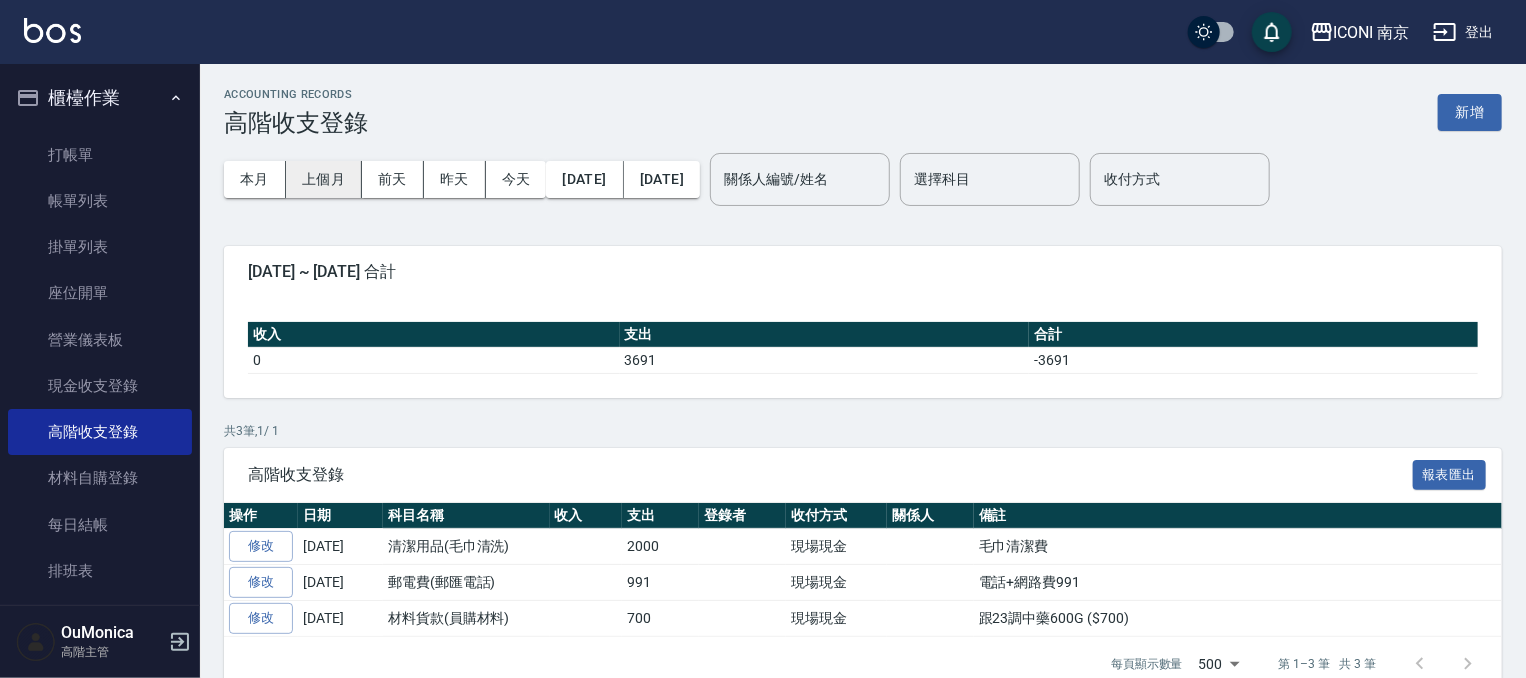 click on "上個月" at bounding box center [324, 179] 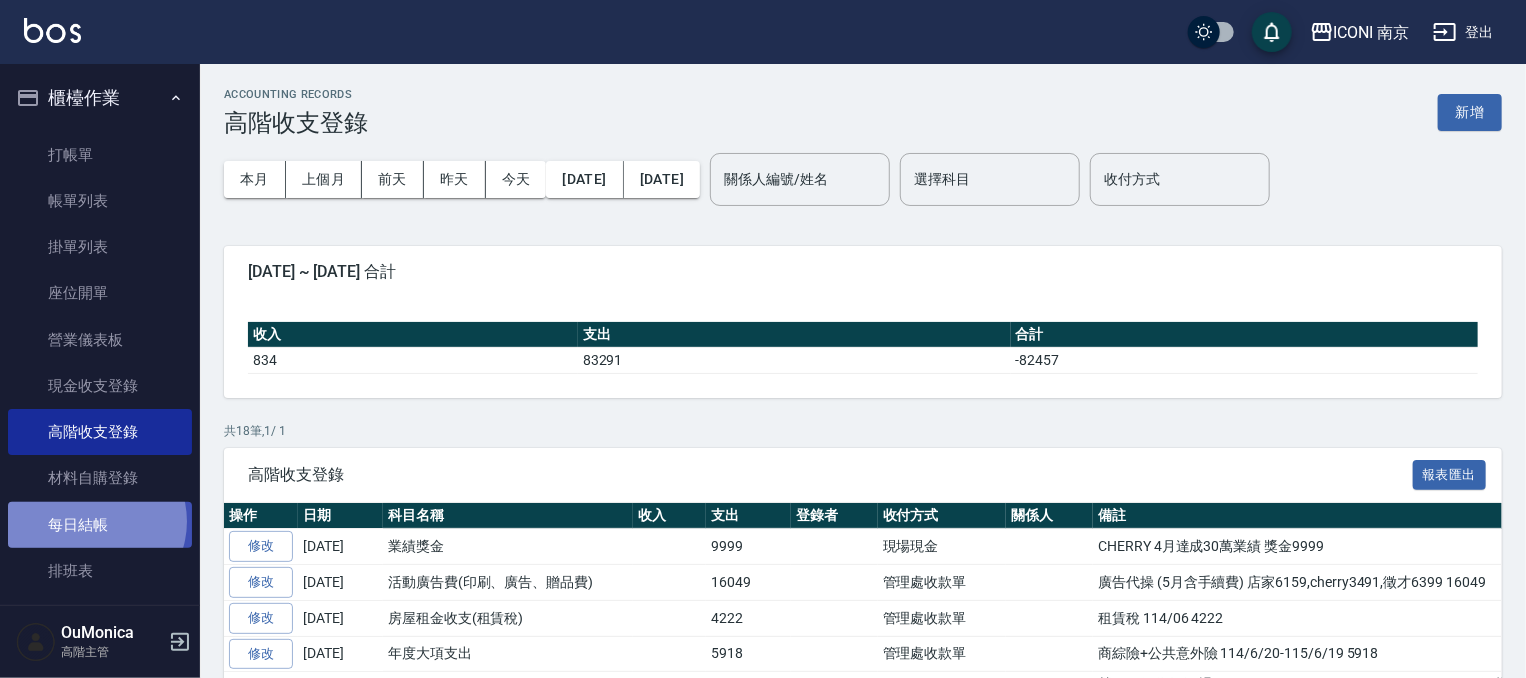 click on "每日結帳" at bounding box center (100, 525) 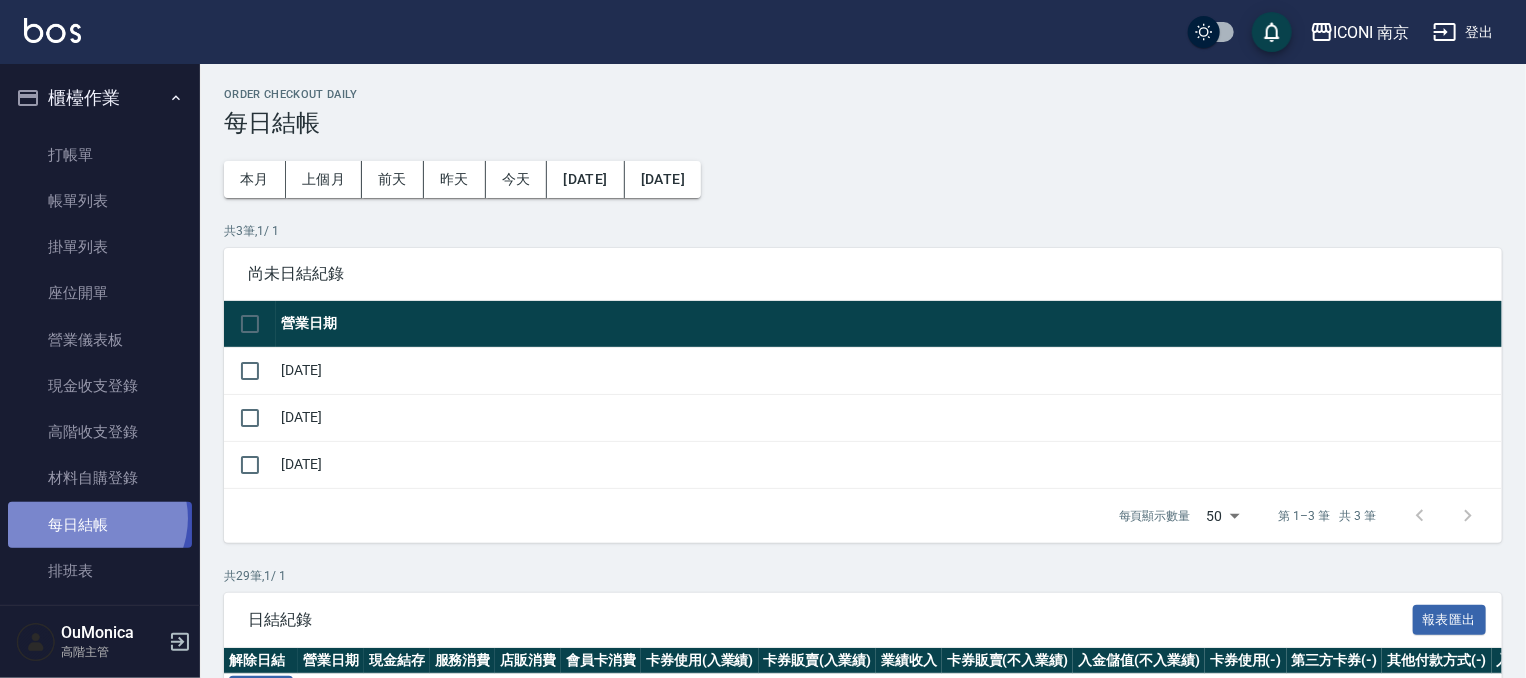 click on "每日結帳" at bounding box center (100, 525) 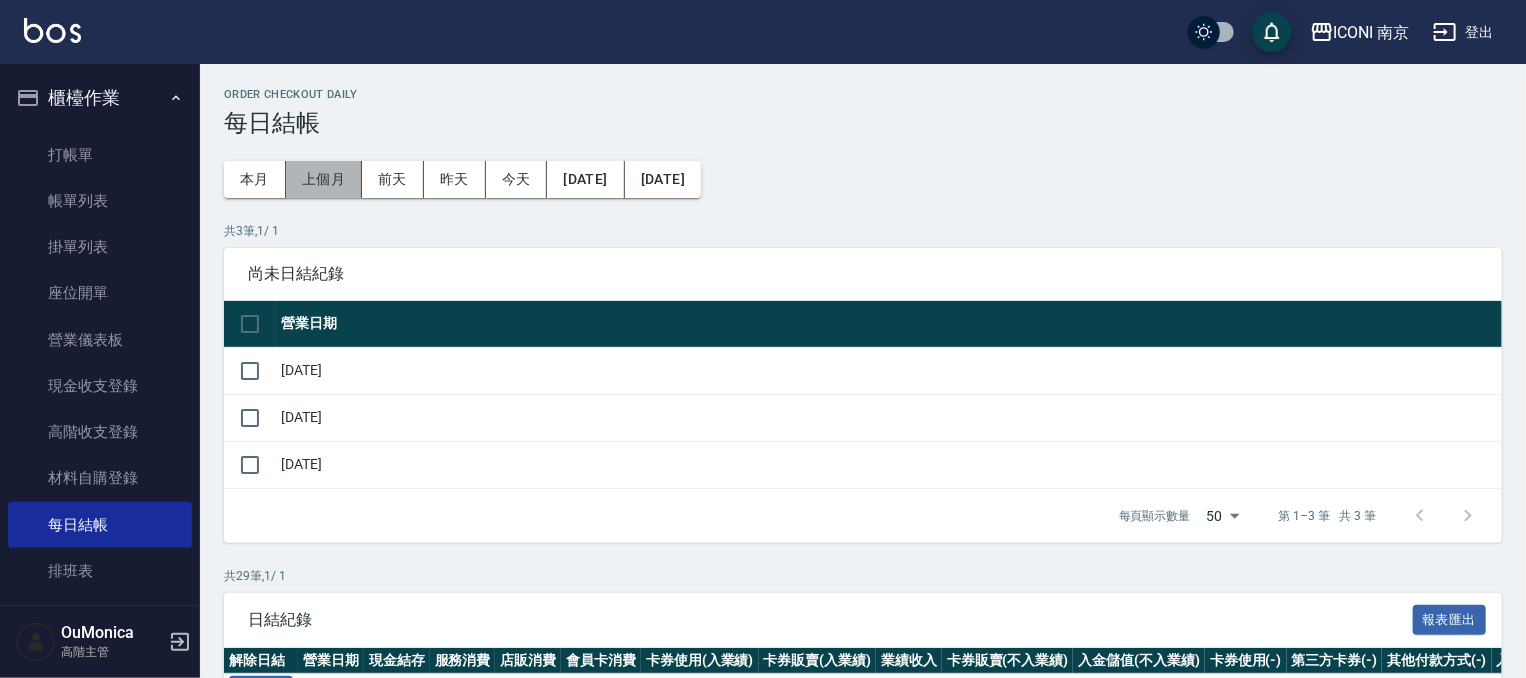 click on "上個月" at bounding box center [324, 179] 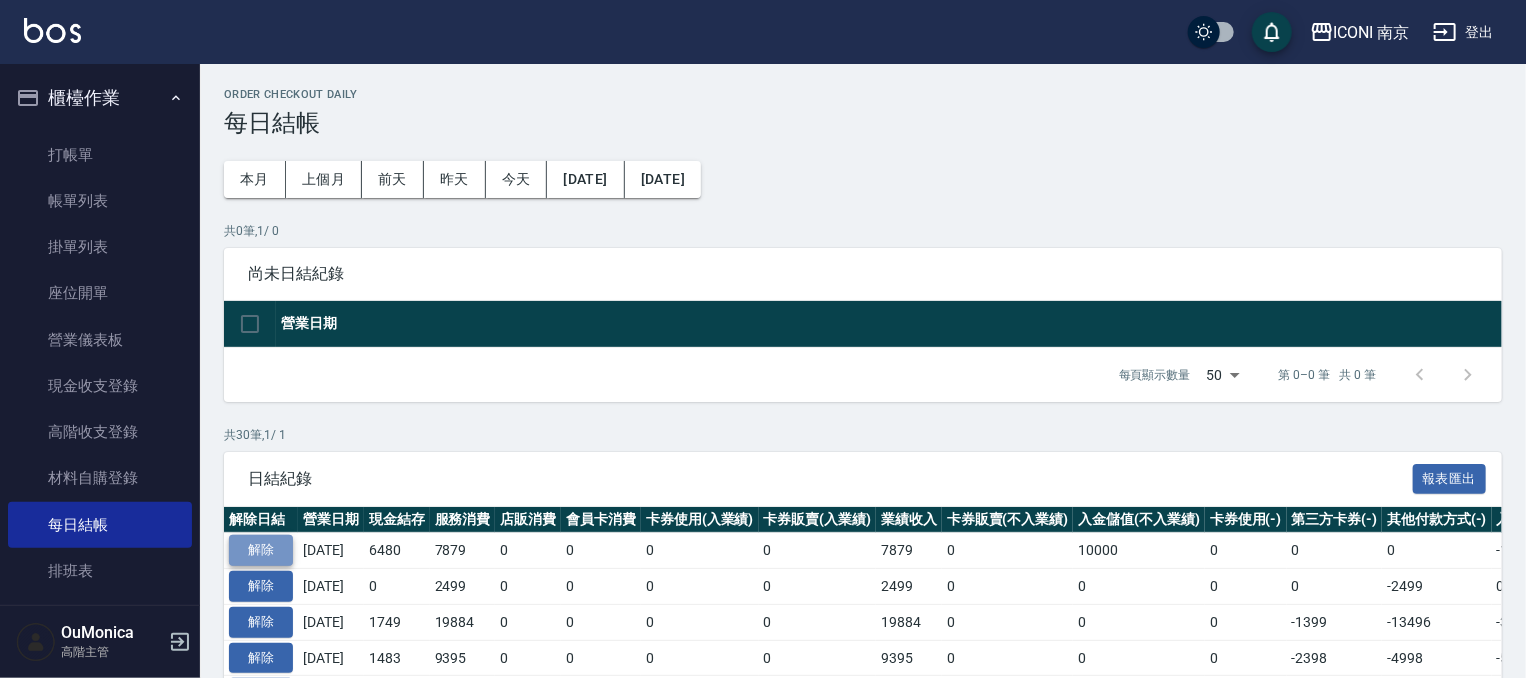 click on "解除" at bounding box center (261, 550) 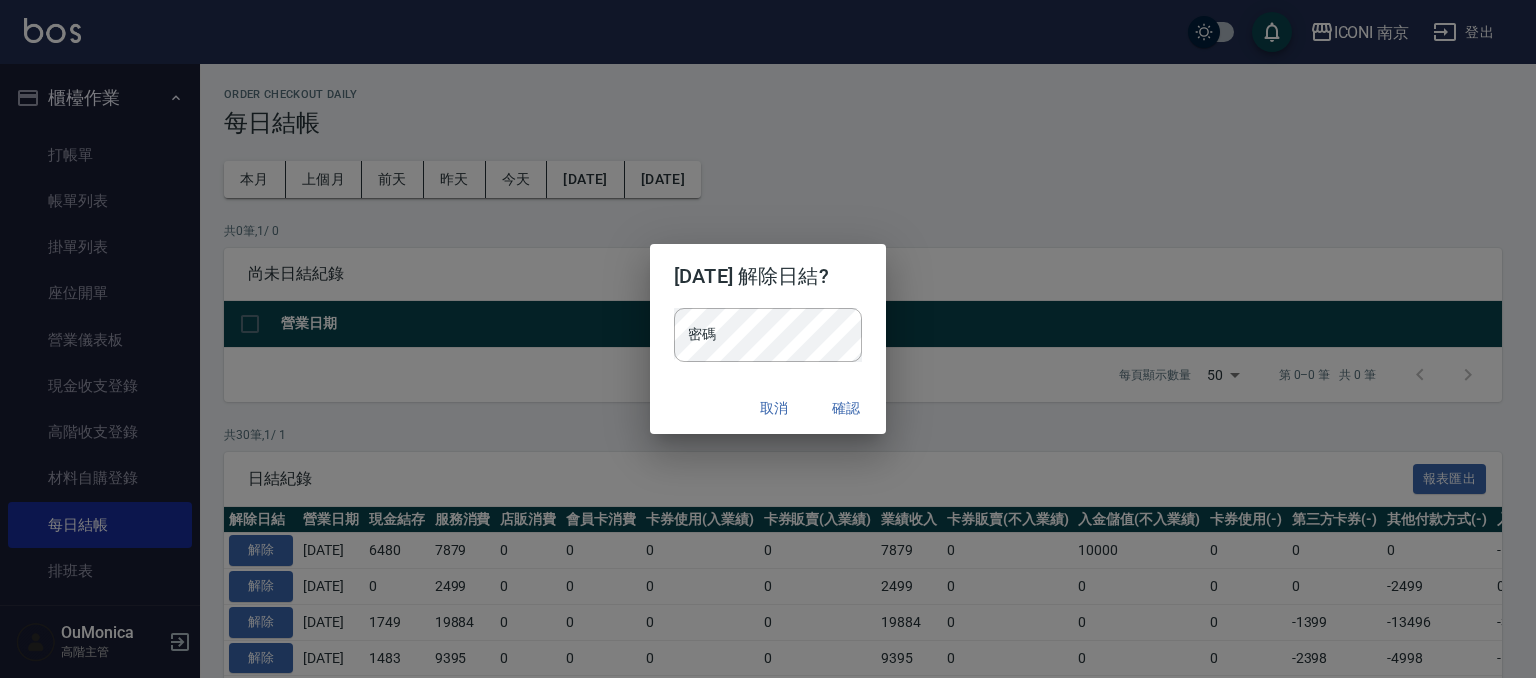 click on "2025/06/30 解除日結? 密碼 密碼 取消 確認" at bounding box center (768, 339) 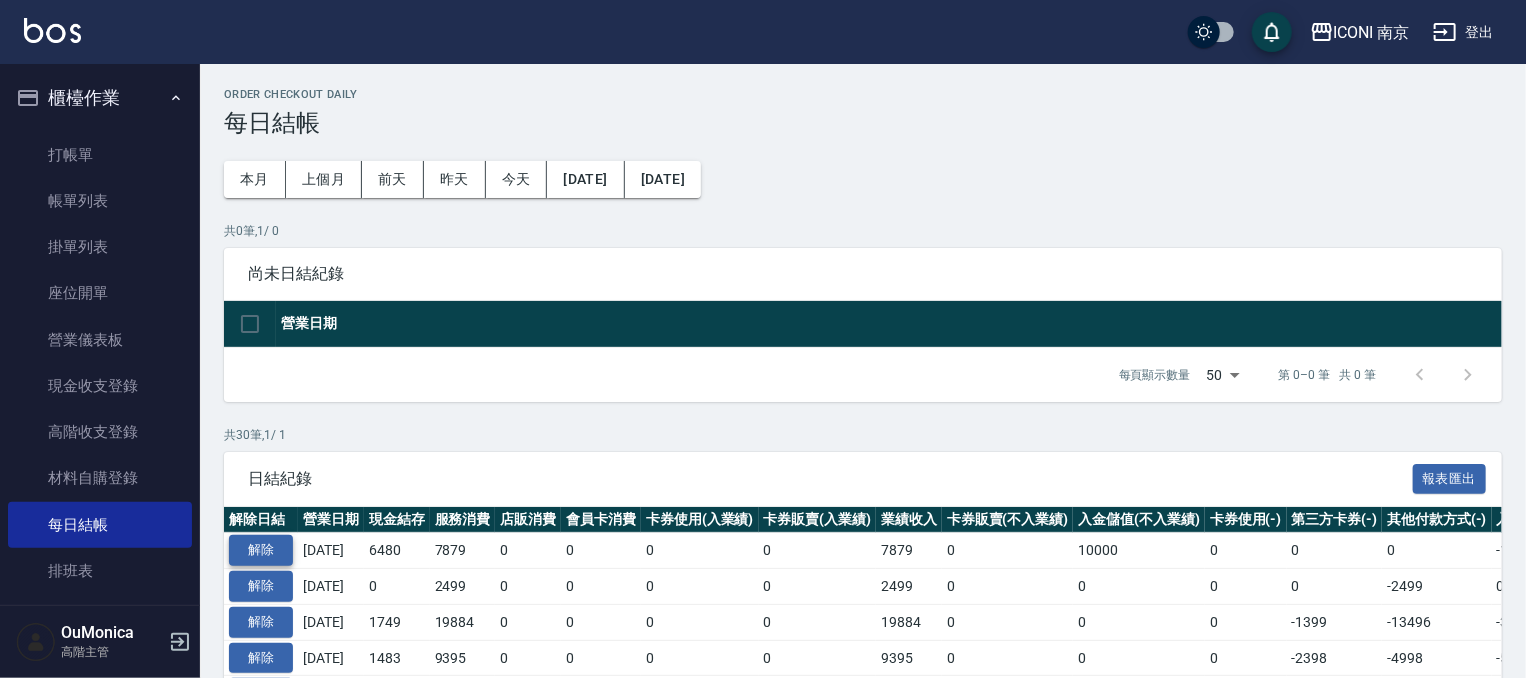 click on "解除" at bounding box center (261, 550) 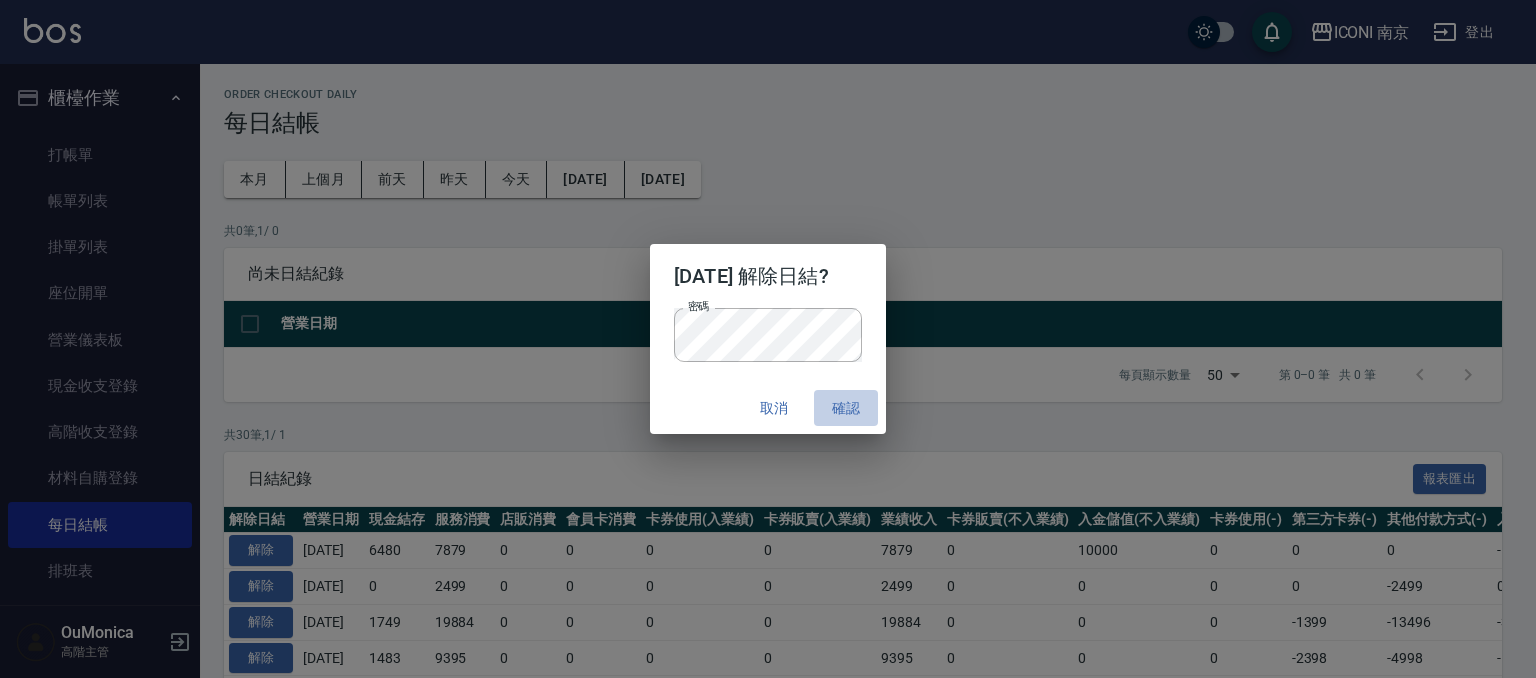 click on "確認" at bounding box center (846, 408) 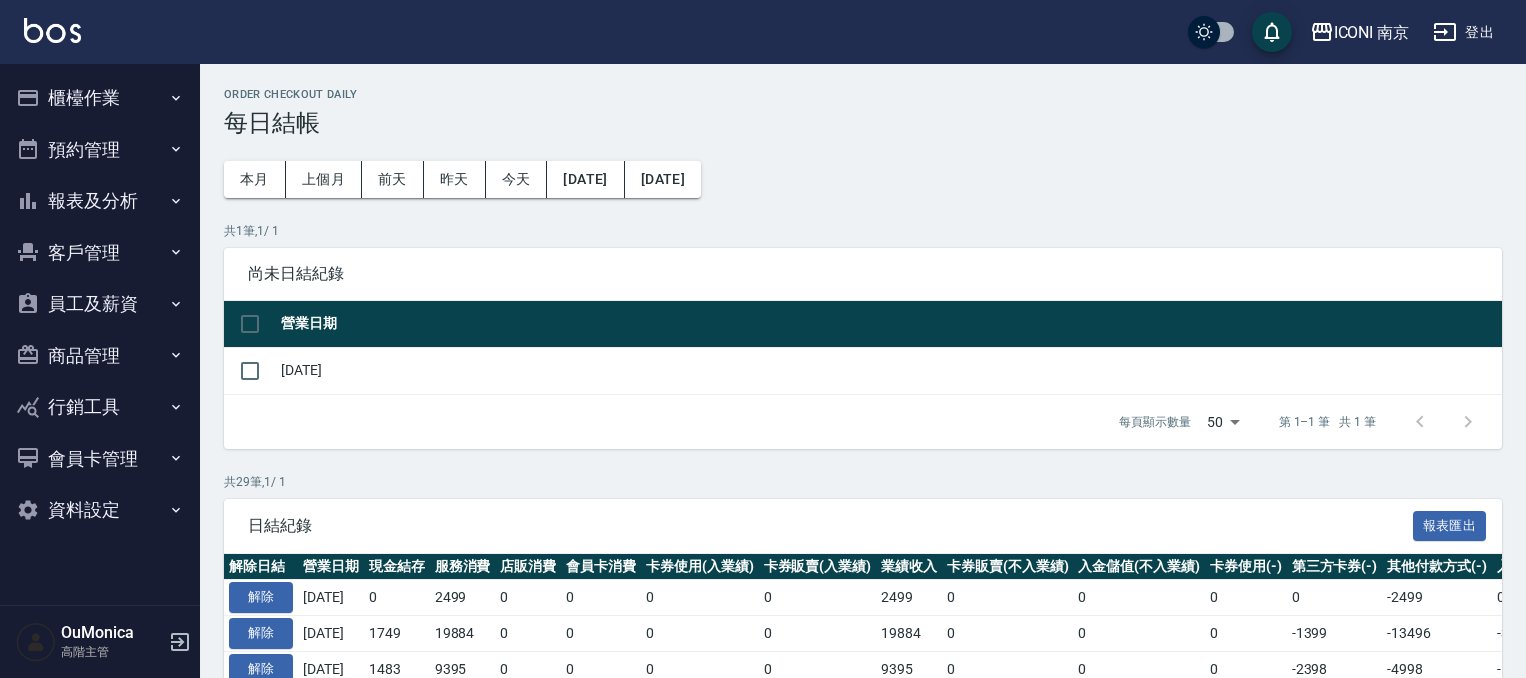 scroll, scrollTop: 0, scrollLeft: 0, axis: both 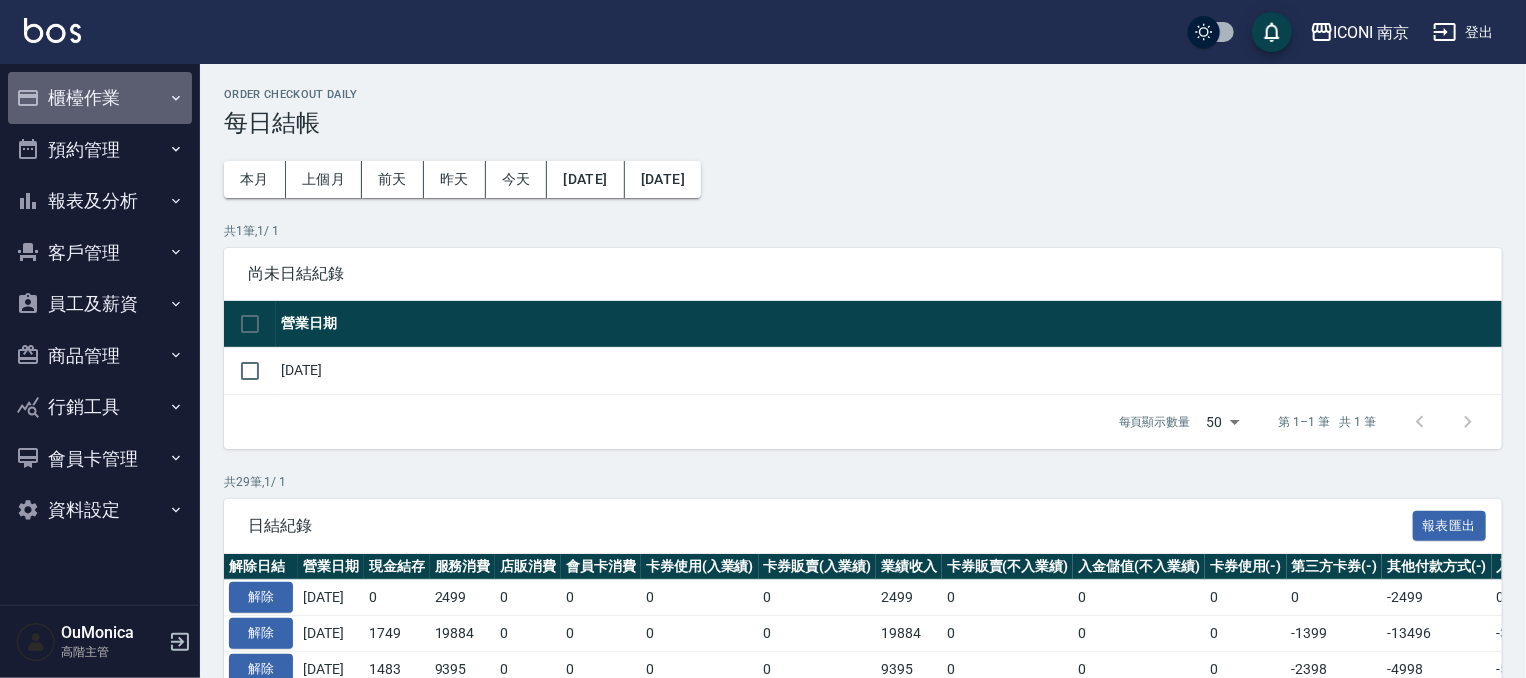 click on "櫃檯作業" at bounding box center [100, 98] 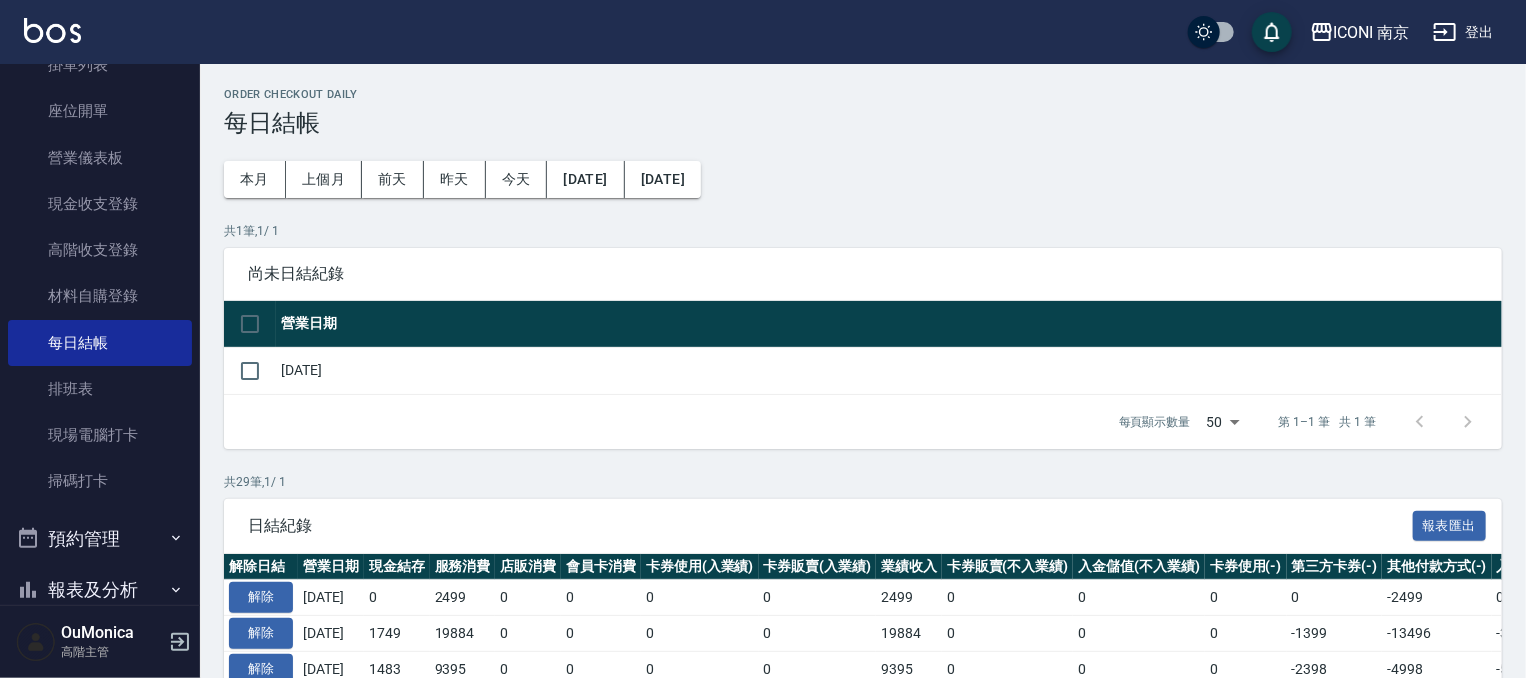 scroll, scrollTop: 186, scrollLeft: 0, axis: vertical 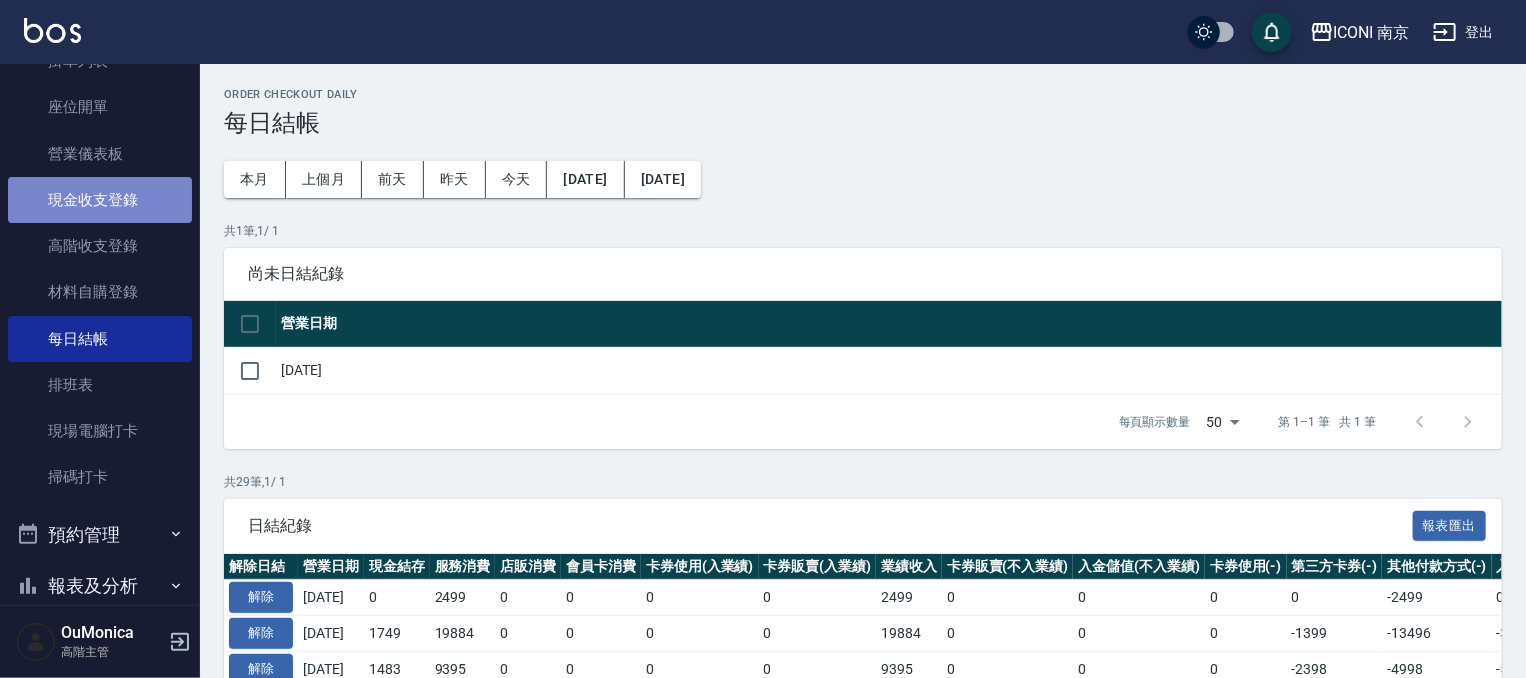 click on "現金收支登錄" at bounding box center (100, 200) 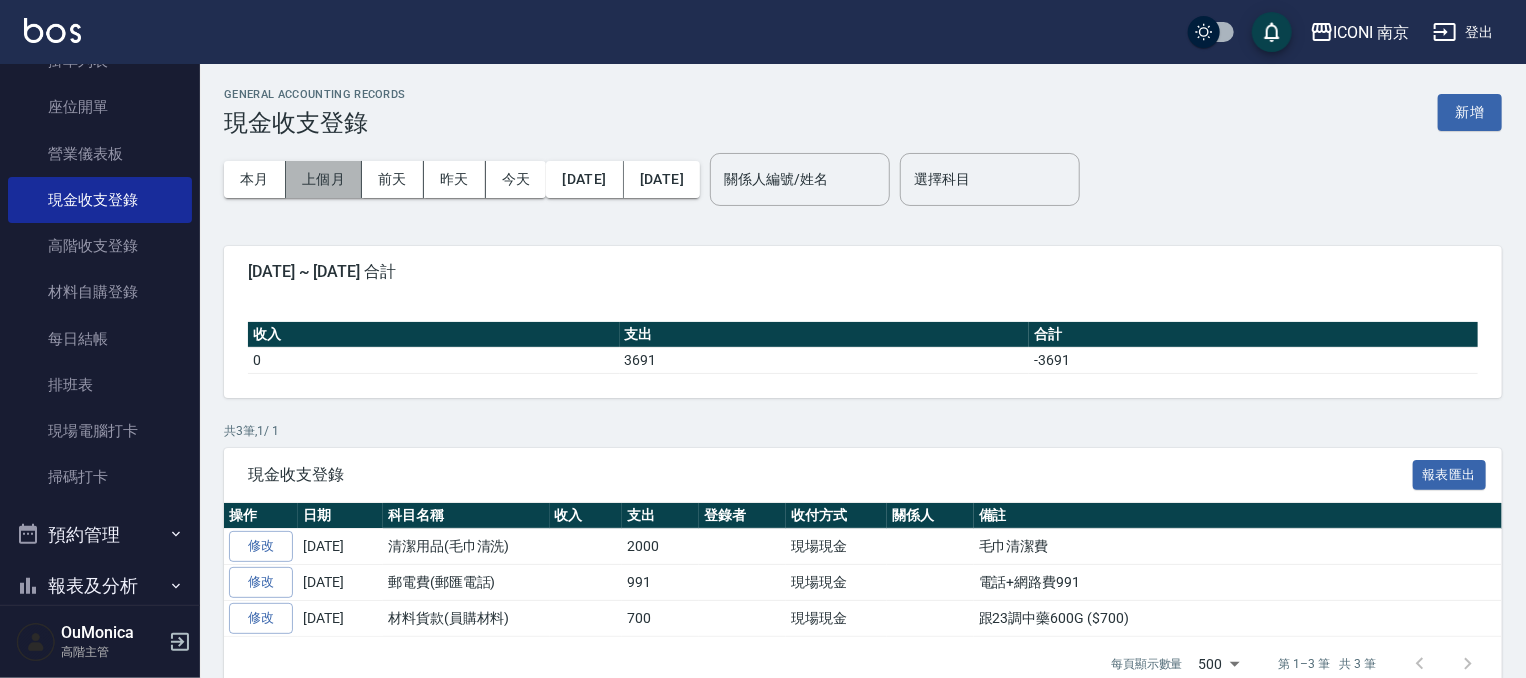 click on "上個月" at bounding box center [324, 179] 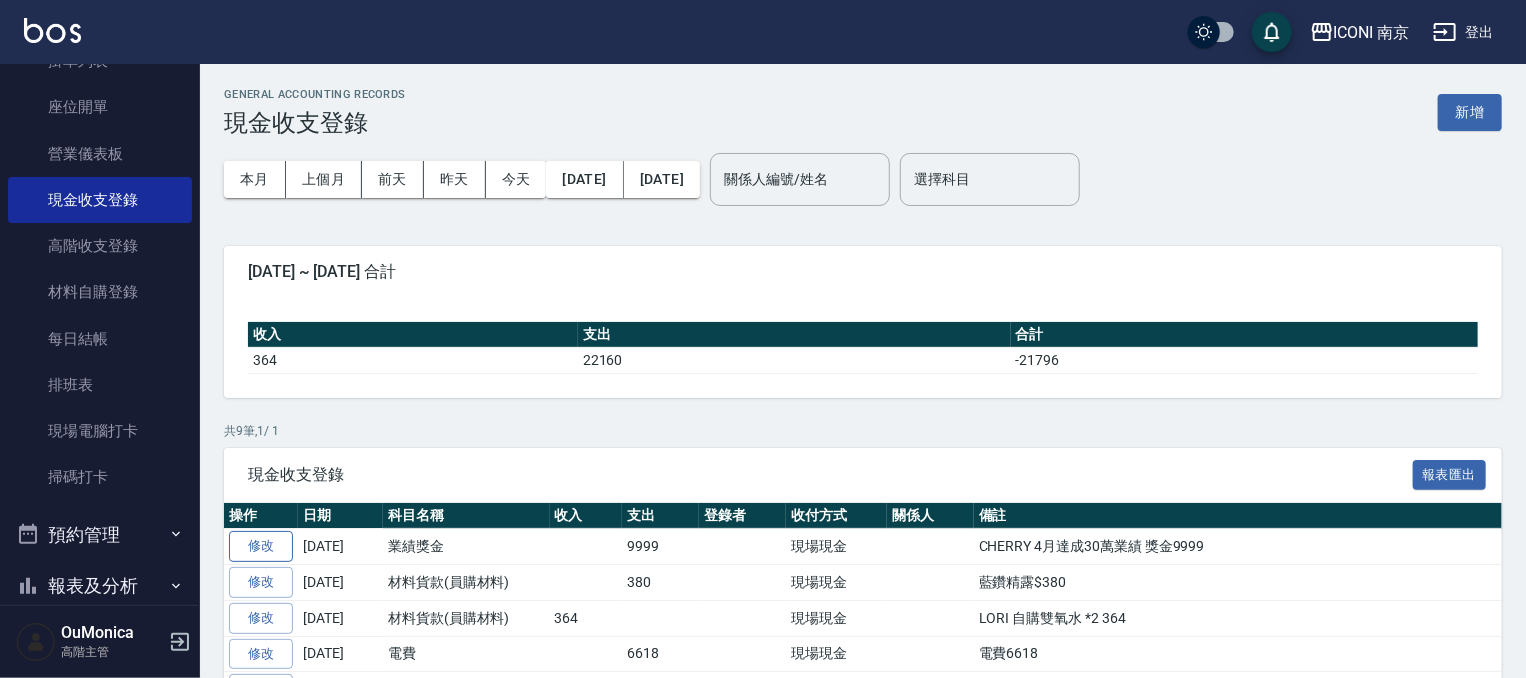 click on "修改" at bounding box center (261, 546) 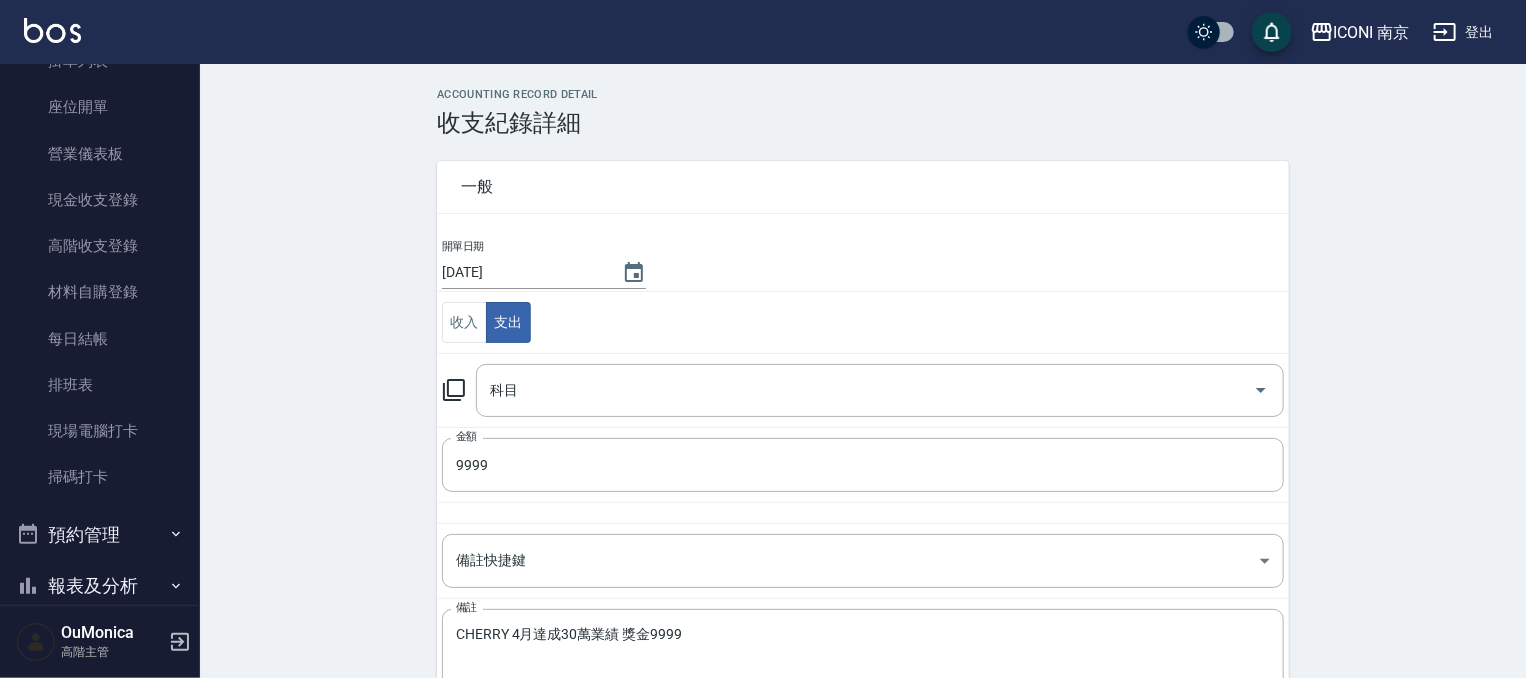 type on "7 業績獎金" 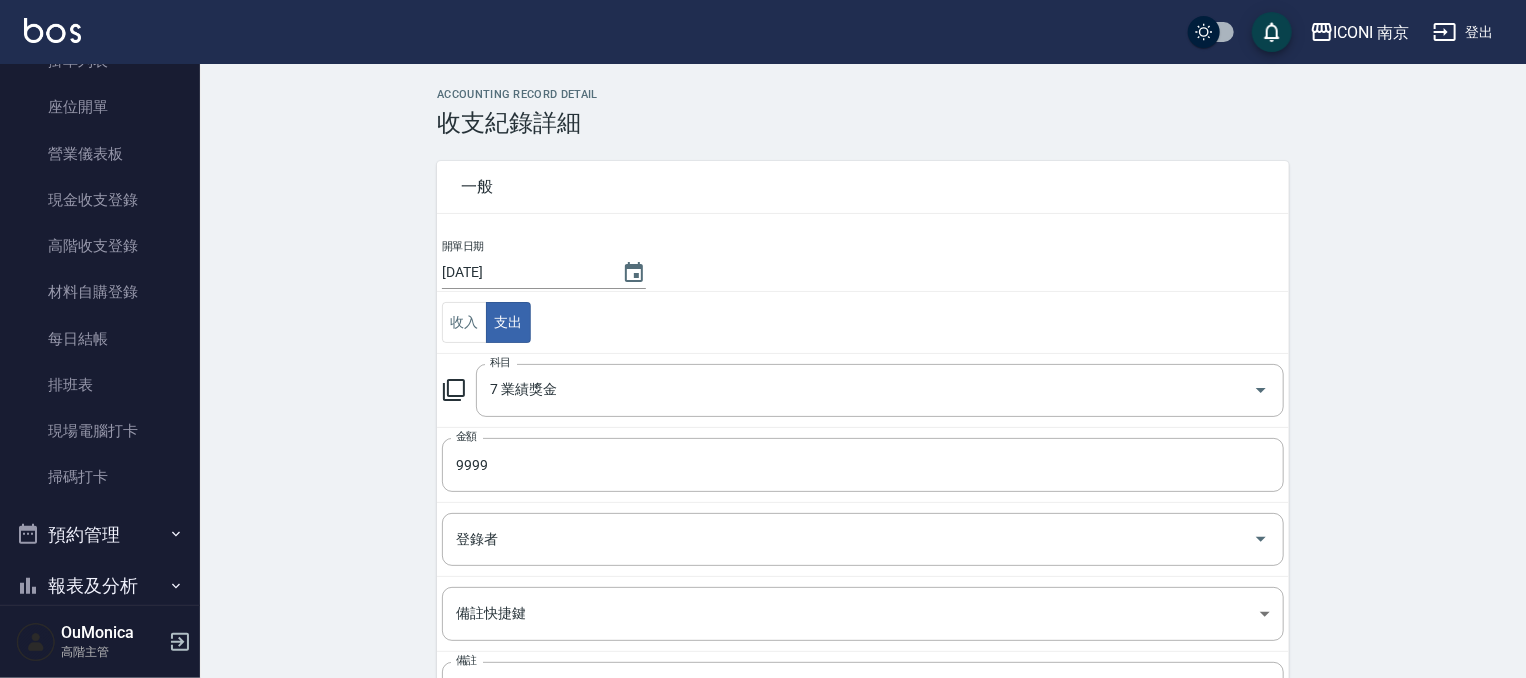 scroll, scrollTop: 178, scrollLeft: 0, axis: vertical 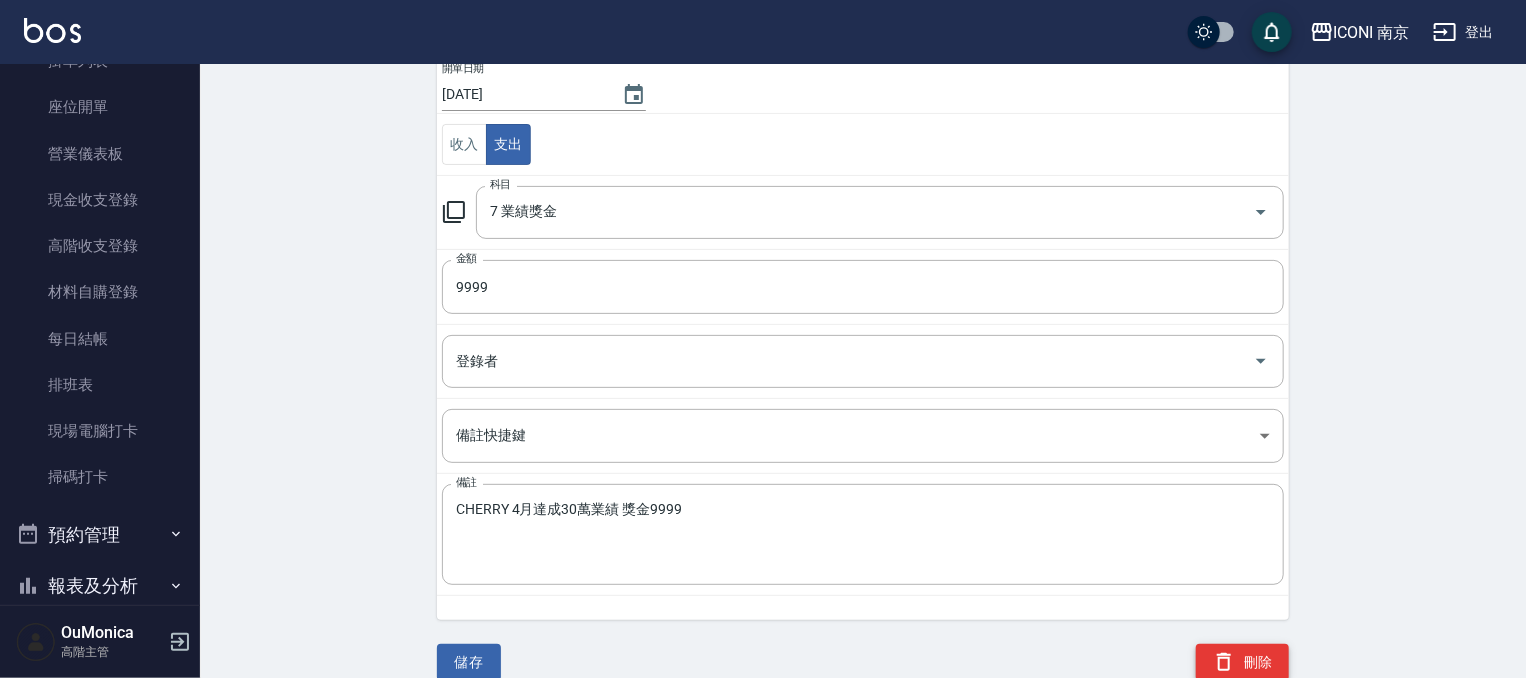 click on "刪除" at bounding box center (1242, 662) 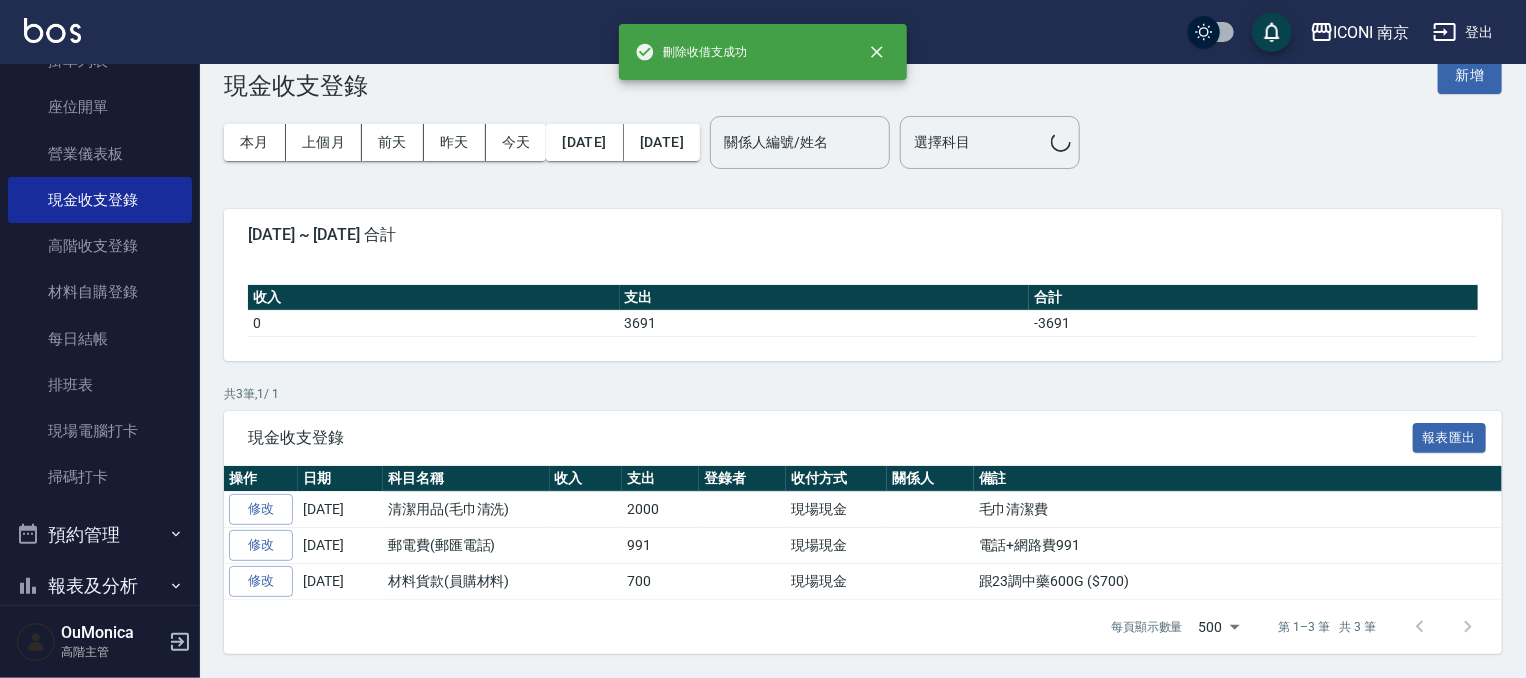 scroll, scrollTop: 0, scrollLeft: 0, axis: both 